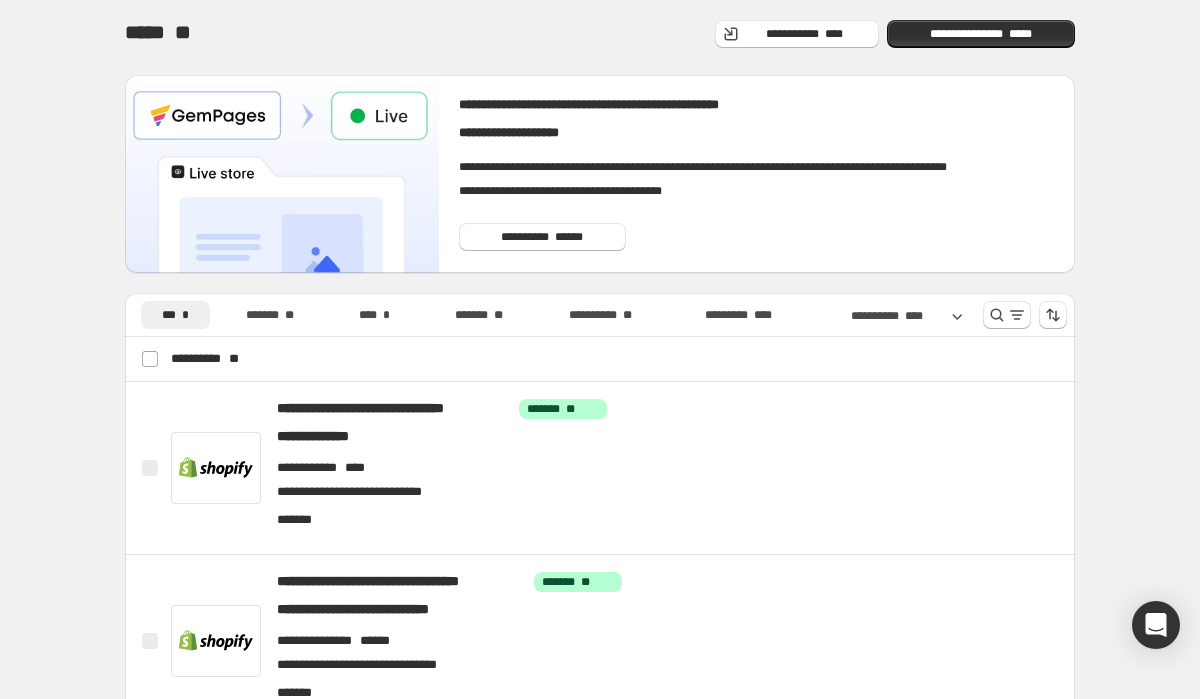 scroll, scrollTop: 0, scrollLeft: 0, axis: both 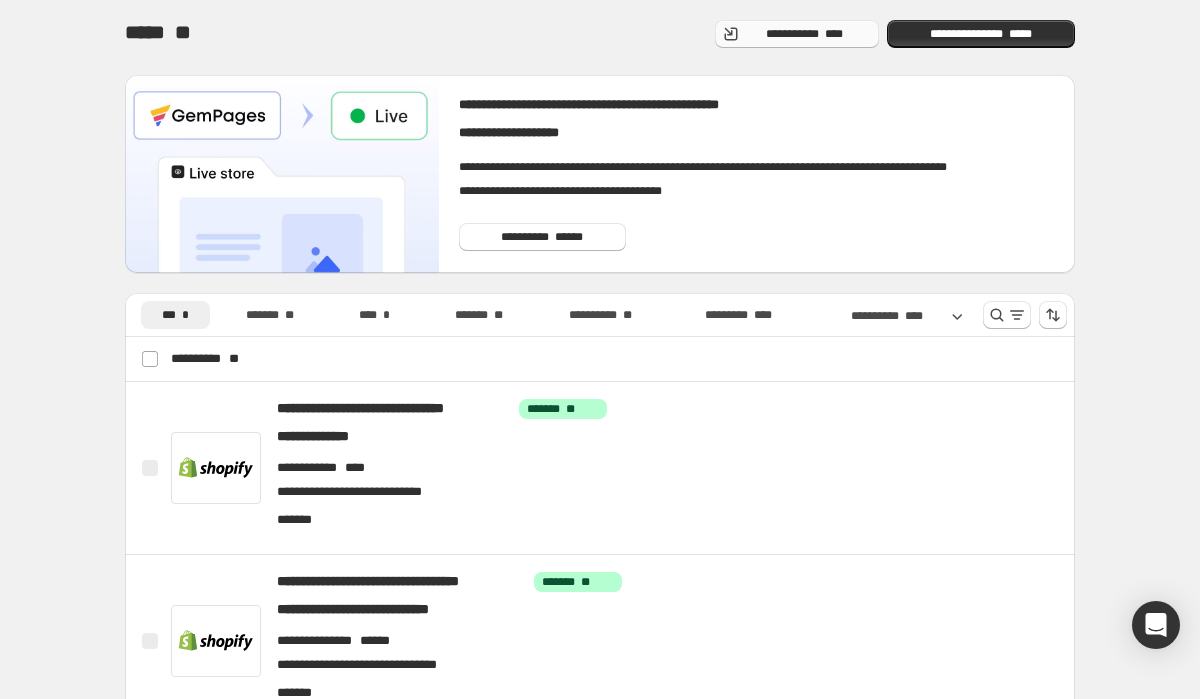 click on "**********" at bounding box center [805, 34] 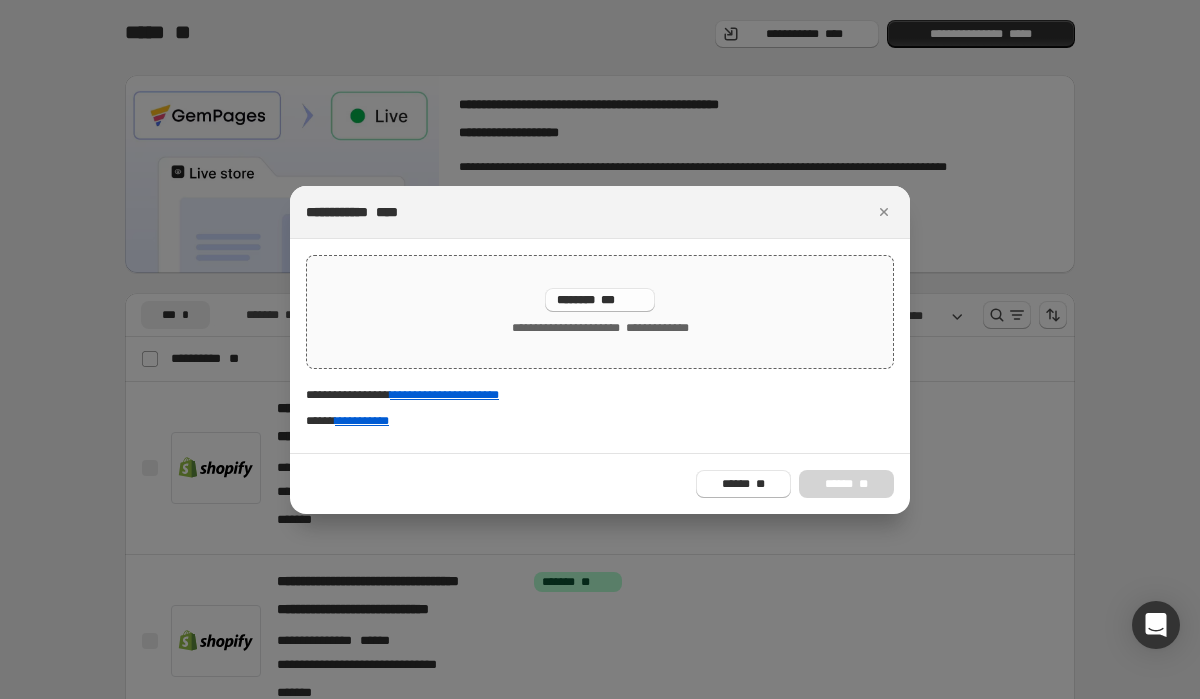 click on "********    ***" at bounding box center (600, 300) 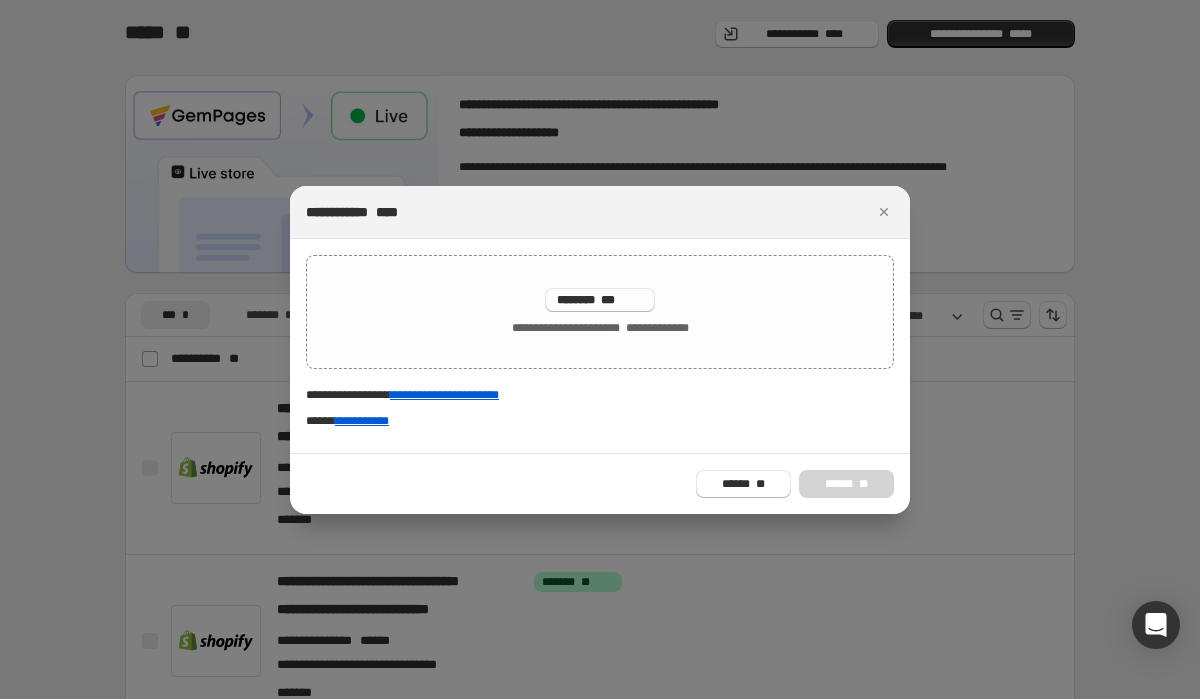 type on "**********" 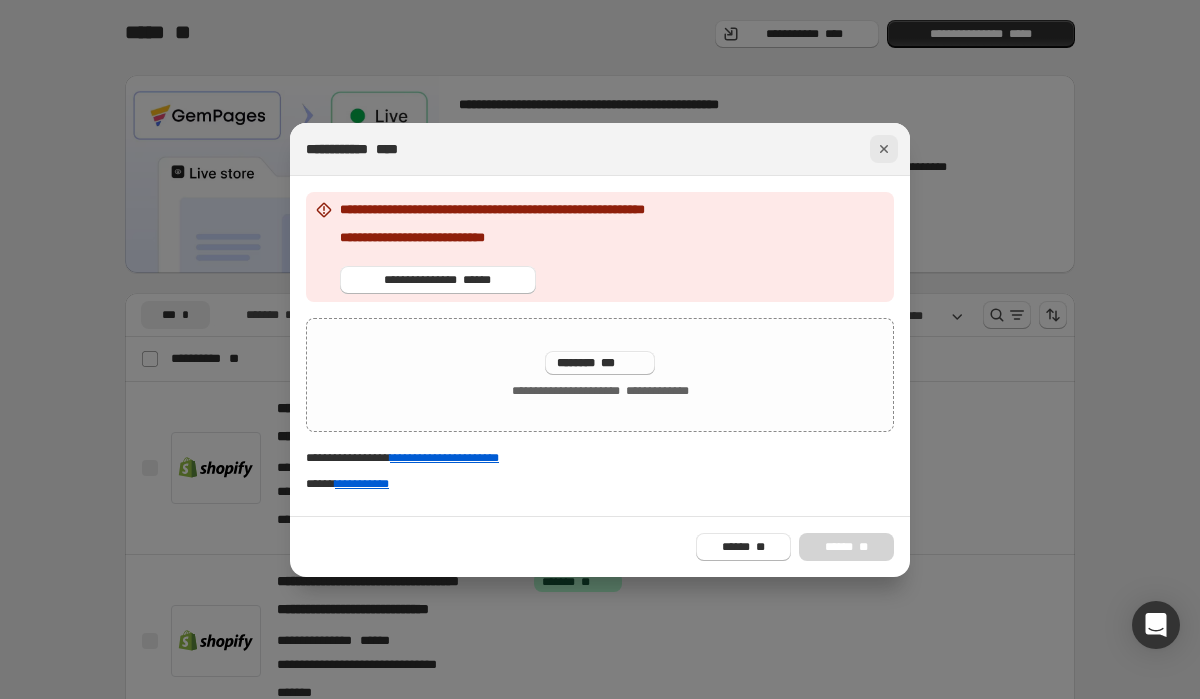 click 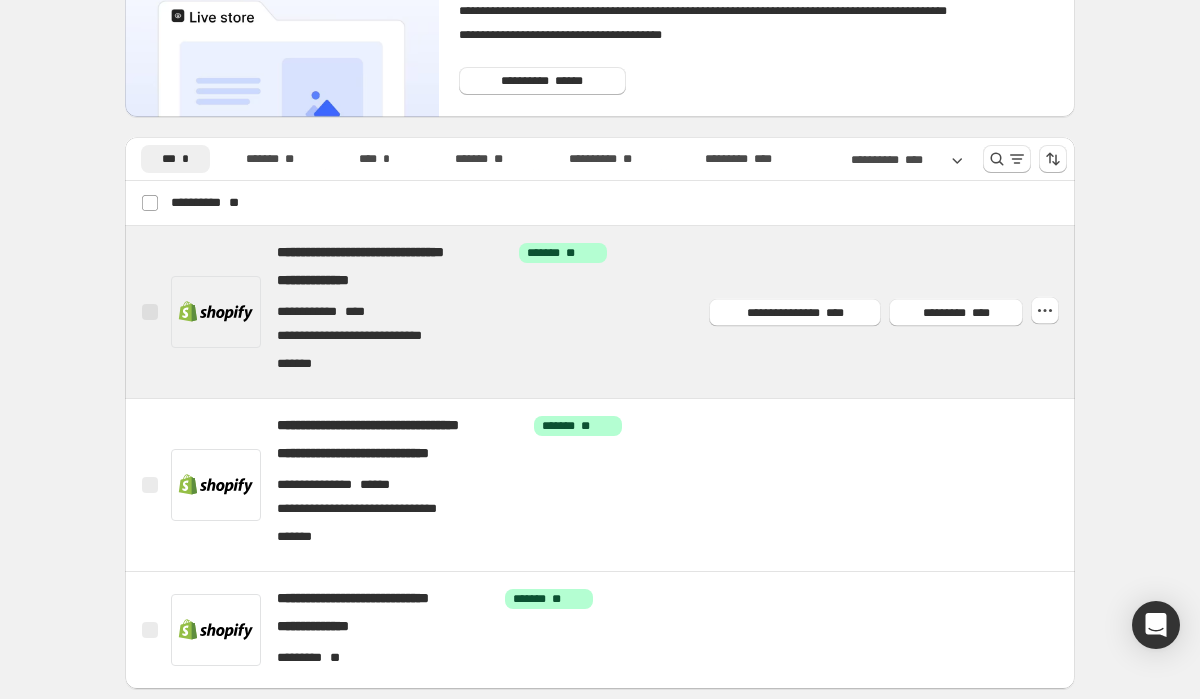 scroll, scrollTop: 229, scrollLeft: 0, axis: vertical 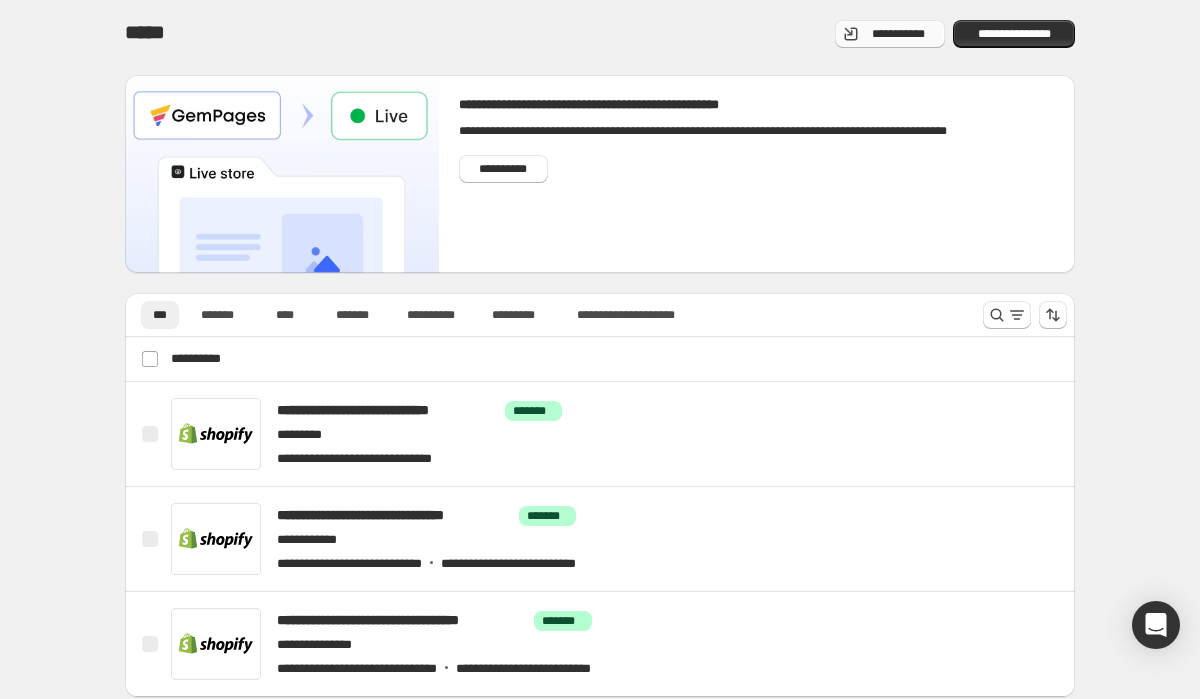 click on "**********" at bounding box center (898, 34) 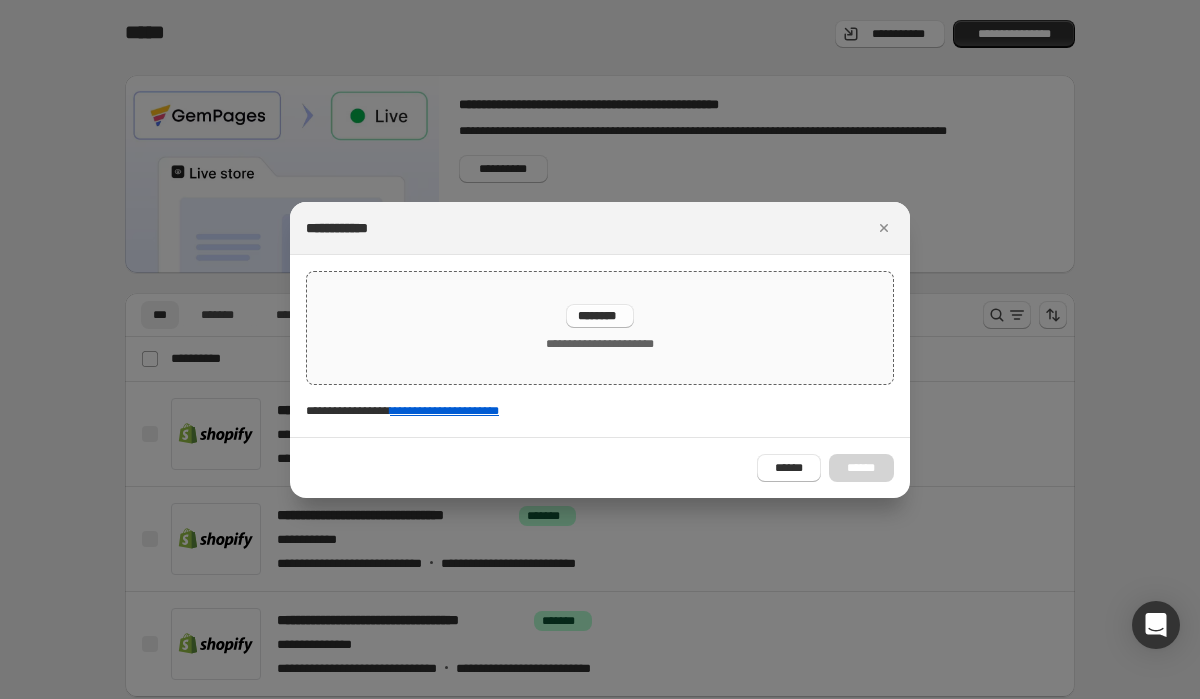 click on "********" at bounding box center [600, 316] 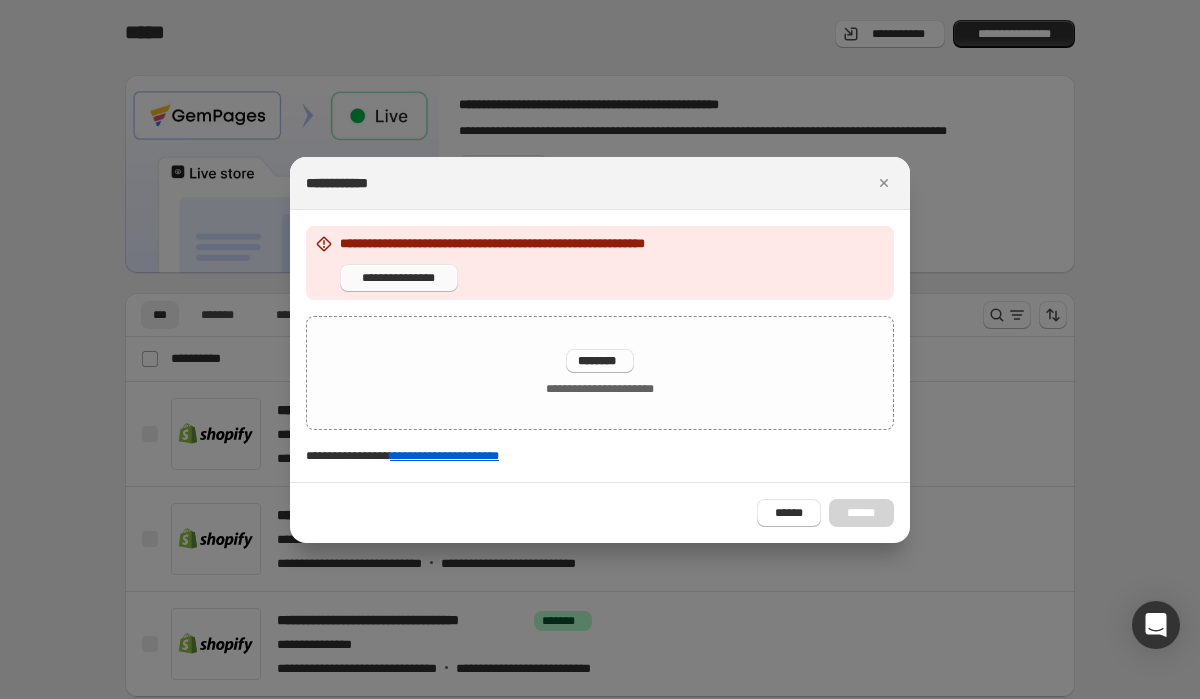 click on "**********" at bounding box center (399, 278) 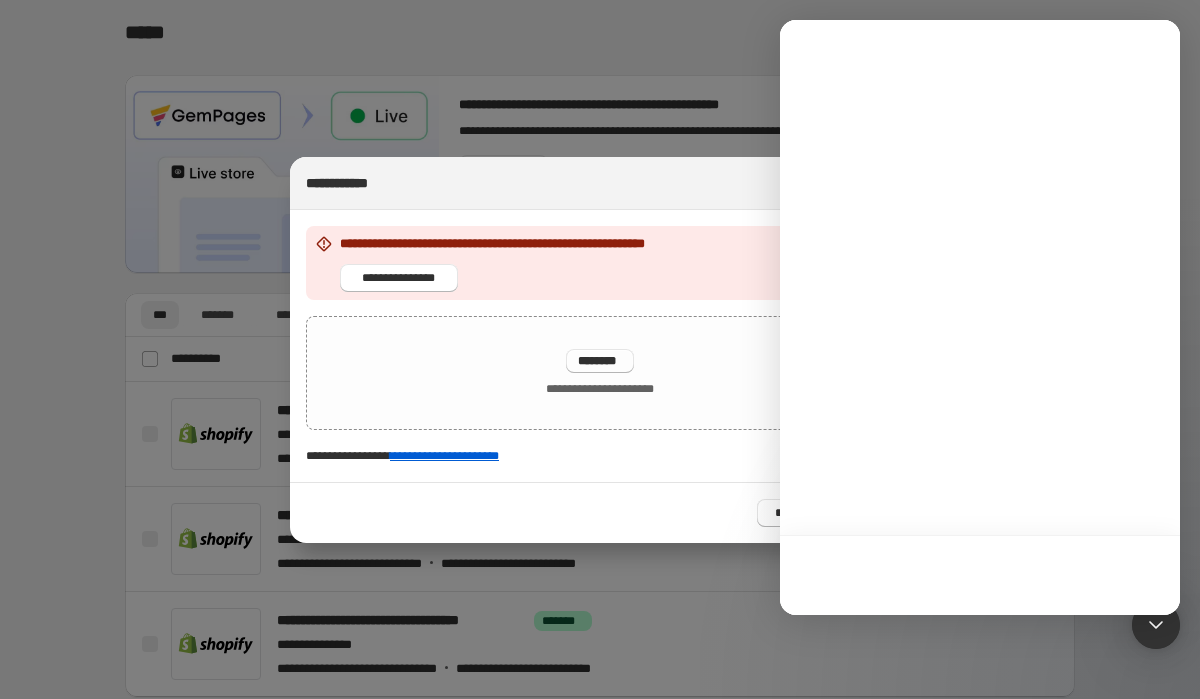 scroll, scrollTop: 0, scrollLeft: 0, axis: both 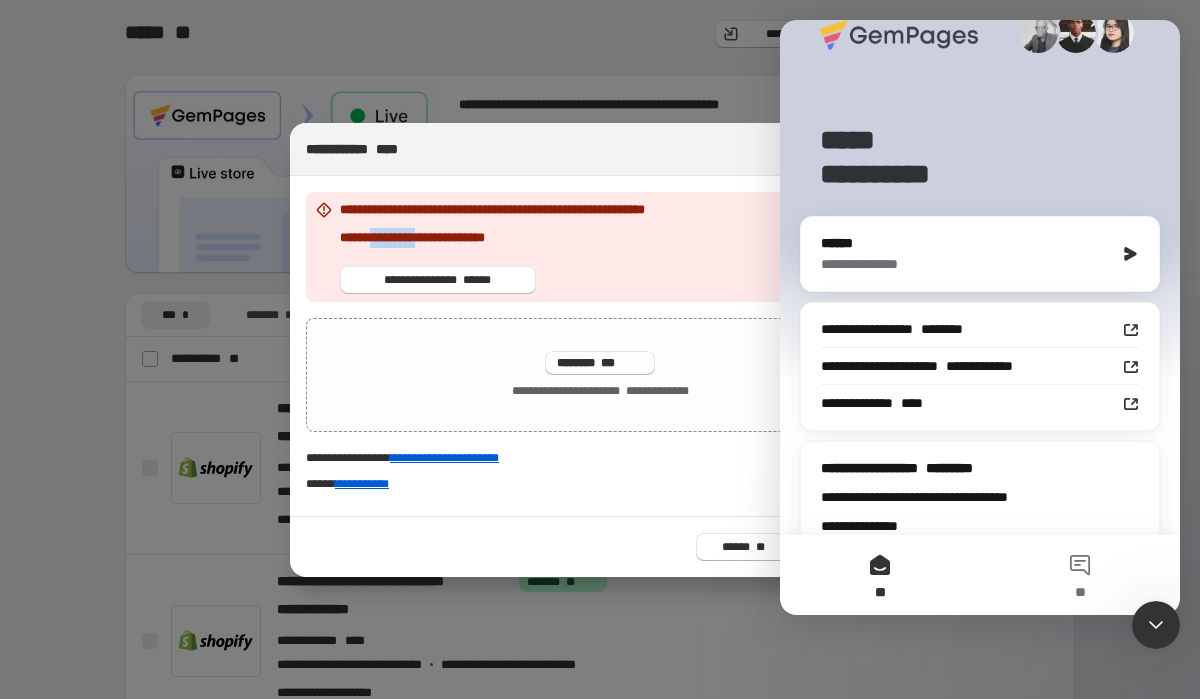 drag, startPoint x: 409, startPoint y: 241, endPoint x: 477, endPoint y: 240, distance: 68.007355 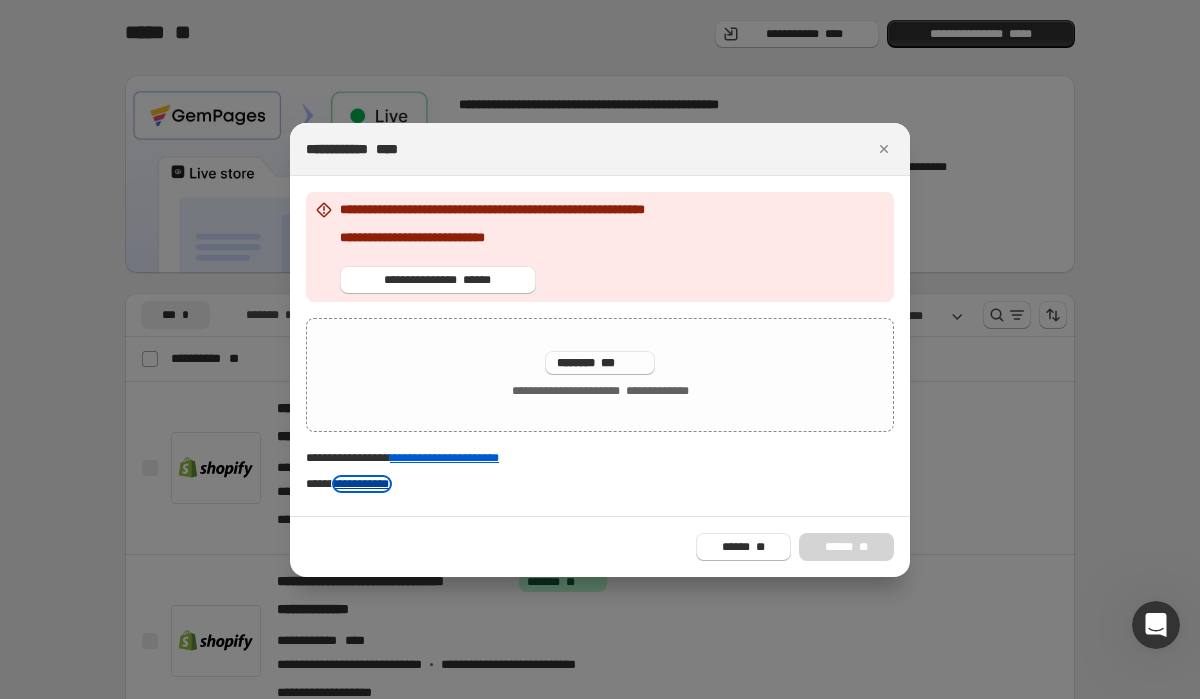 click on "**********" at bounding box center (362, 484) 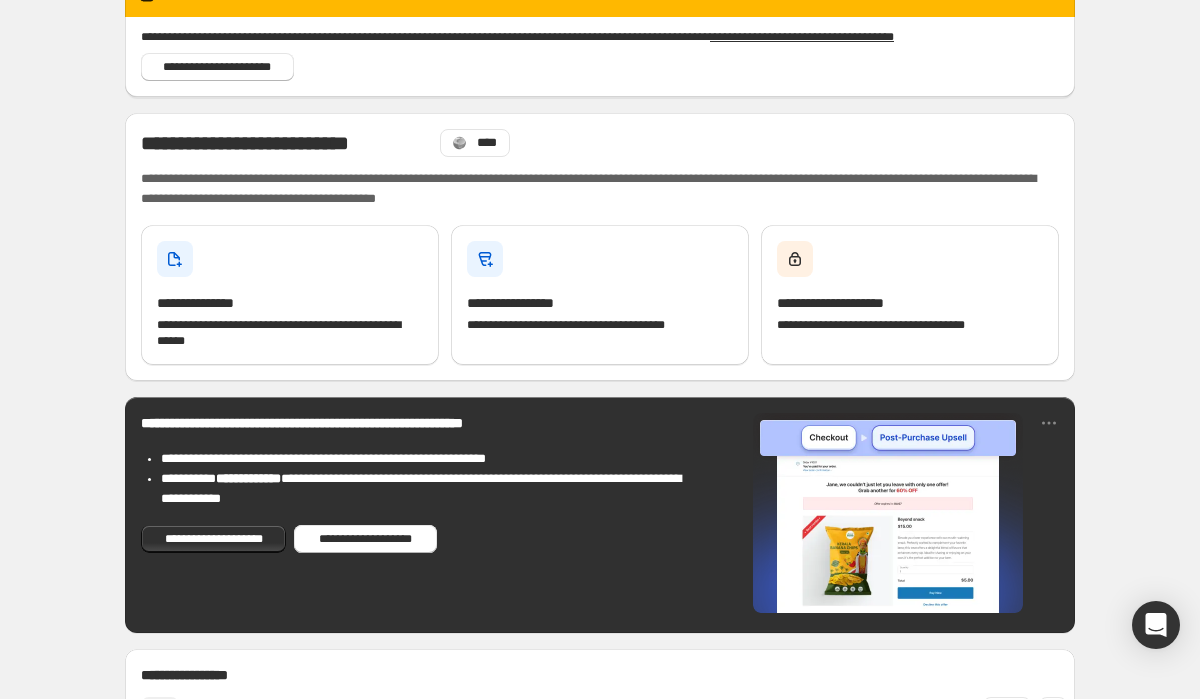 scroll, scrollTop: 0, scrollLeft: 0, axis: both 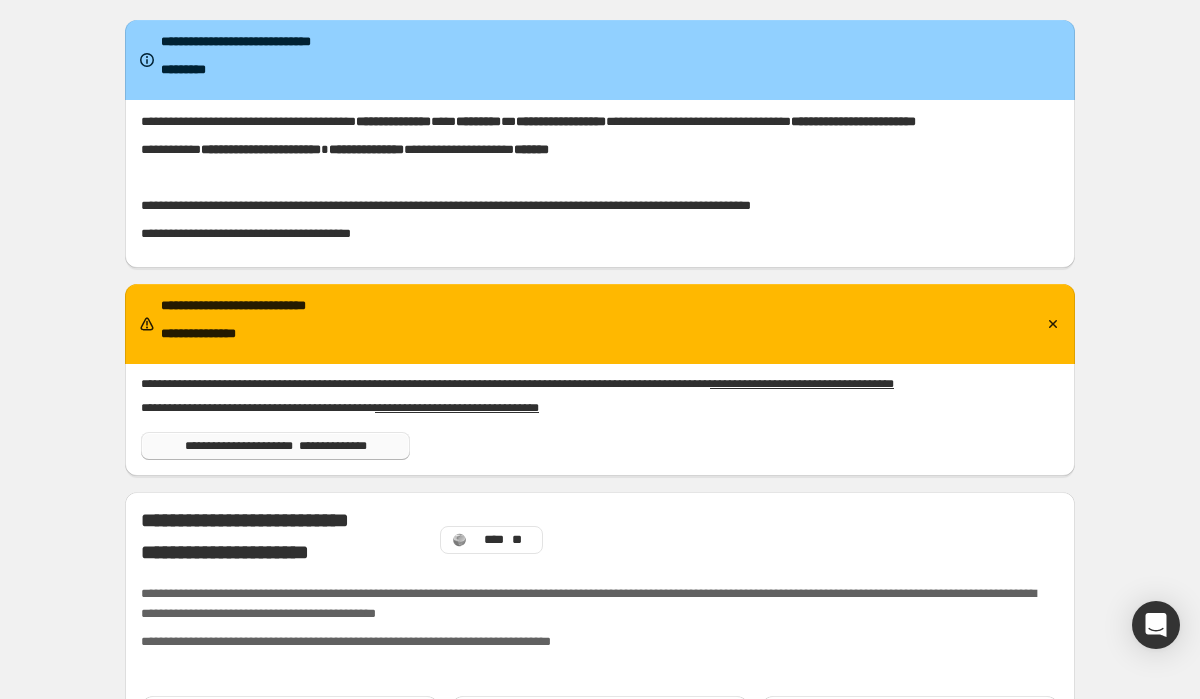 click on "**********" at bounding box center (275, 446) 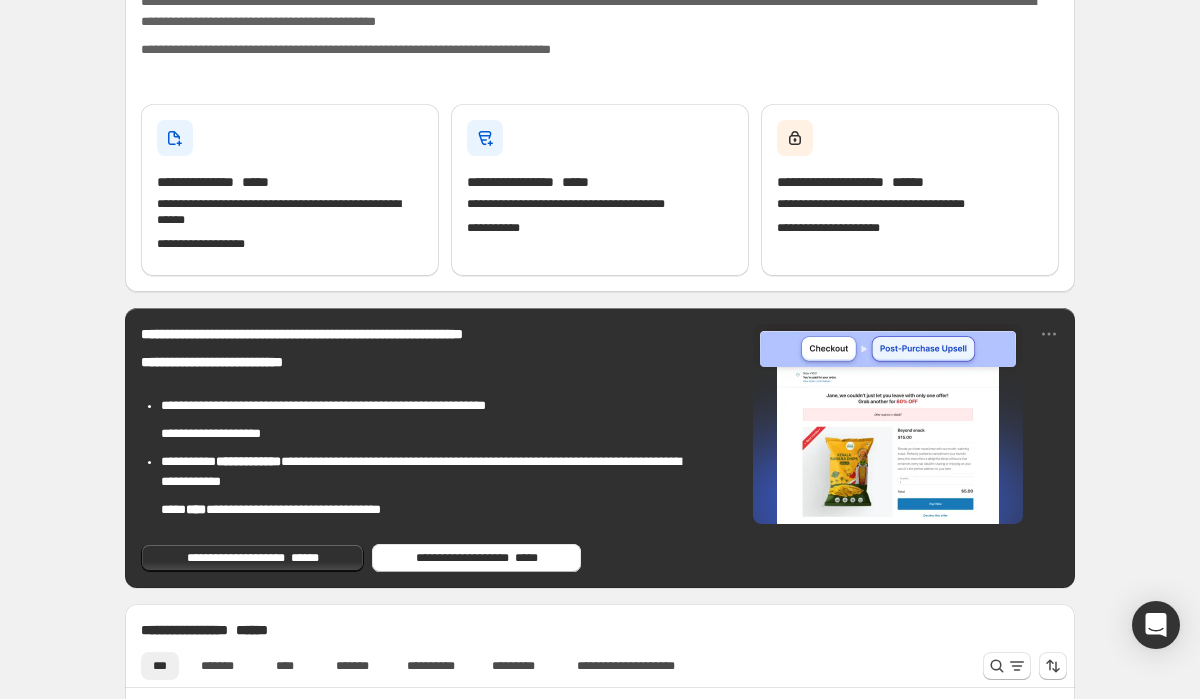 scroll, scrollTop: 603, scrollLeft: 0, axis: vertical 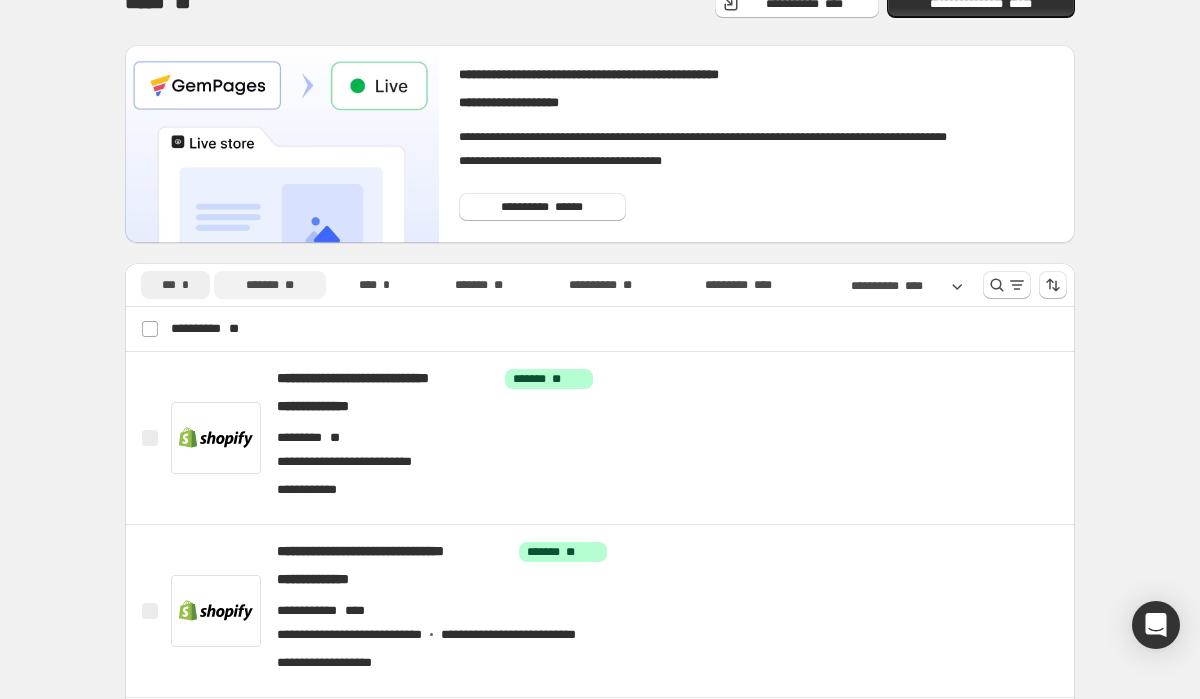 click on "**" at bounding box center [289, 285] 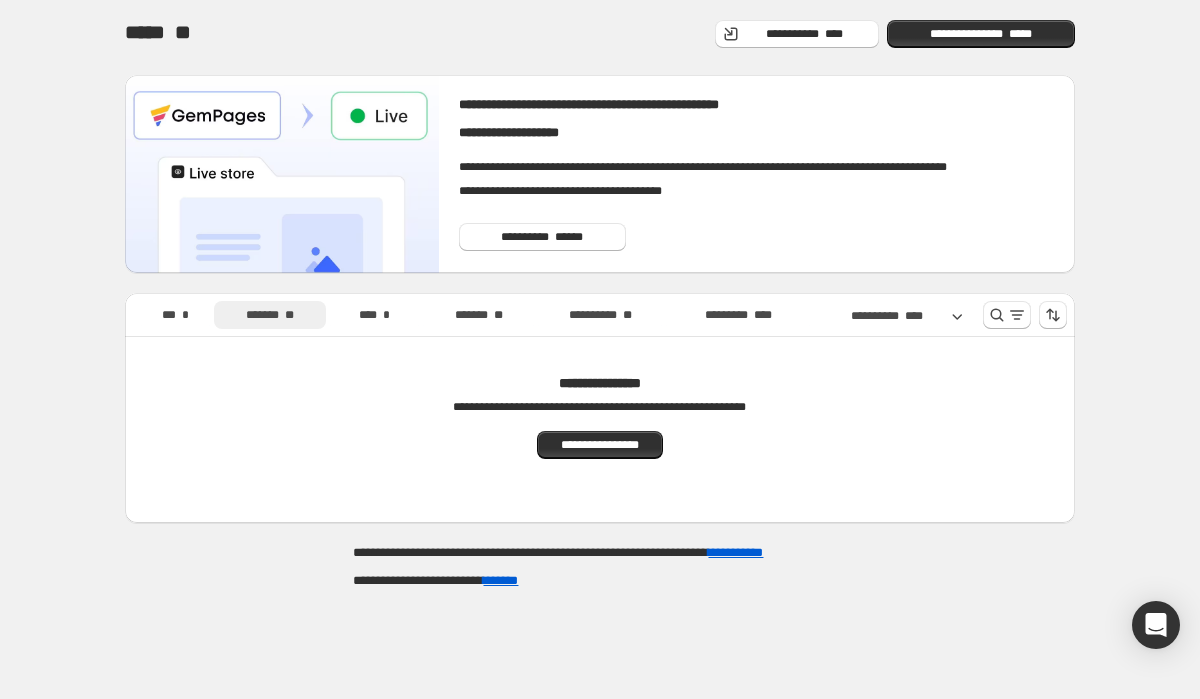 scroll, scrollTop: 0, scrollLeft: 0, axis: both 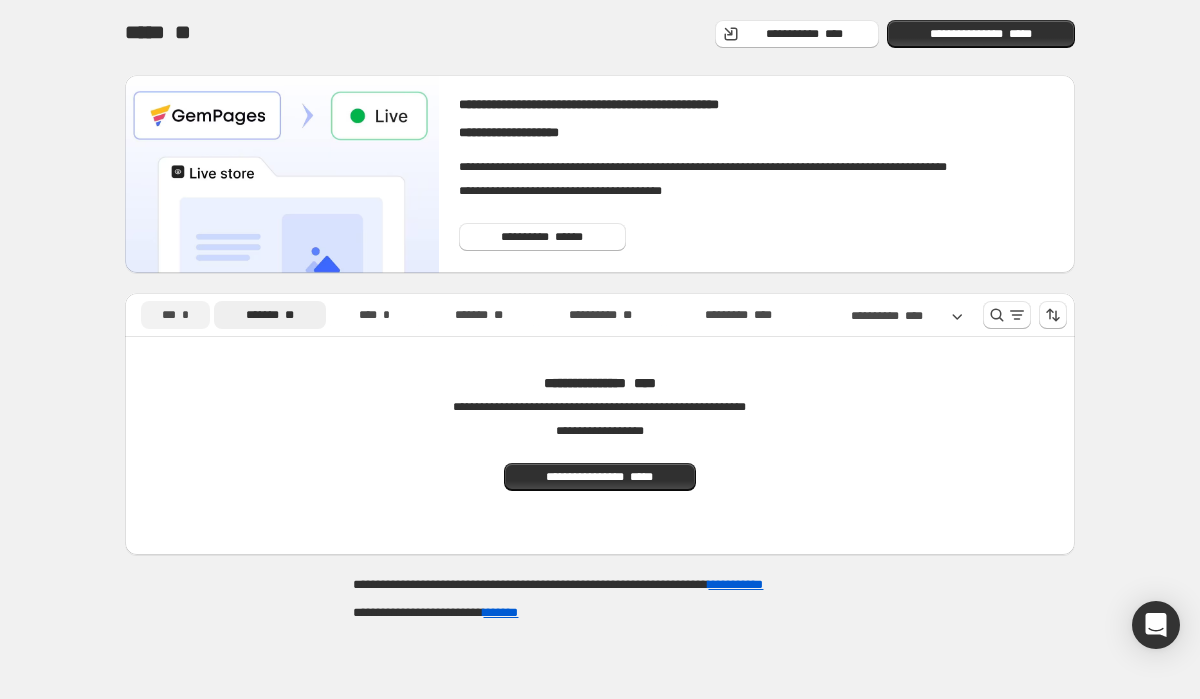 click on "***    *" at bounding box center [175, 315] 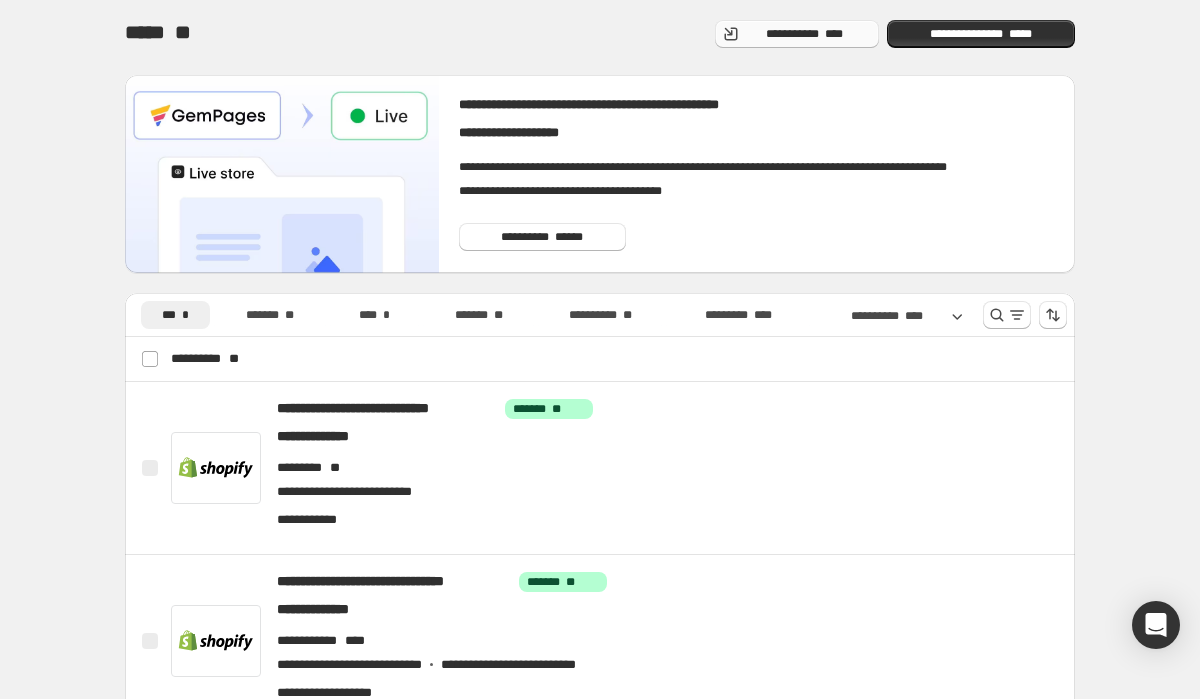 click on "**********" at bounding box center (805, 34) 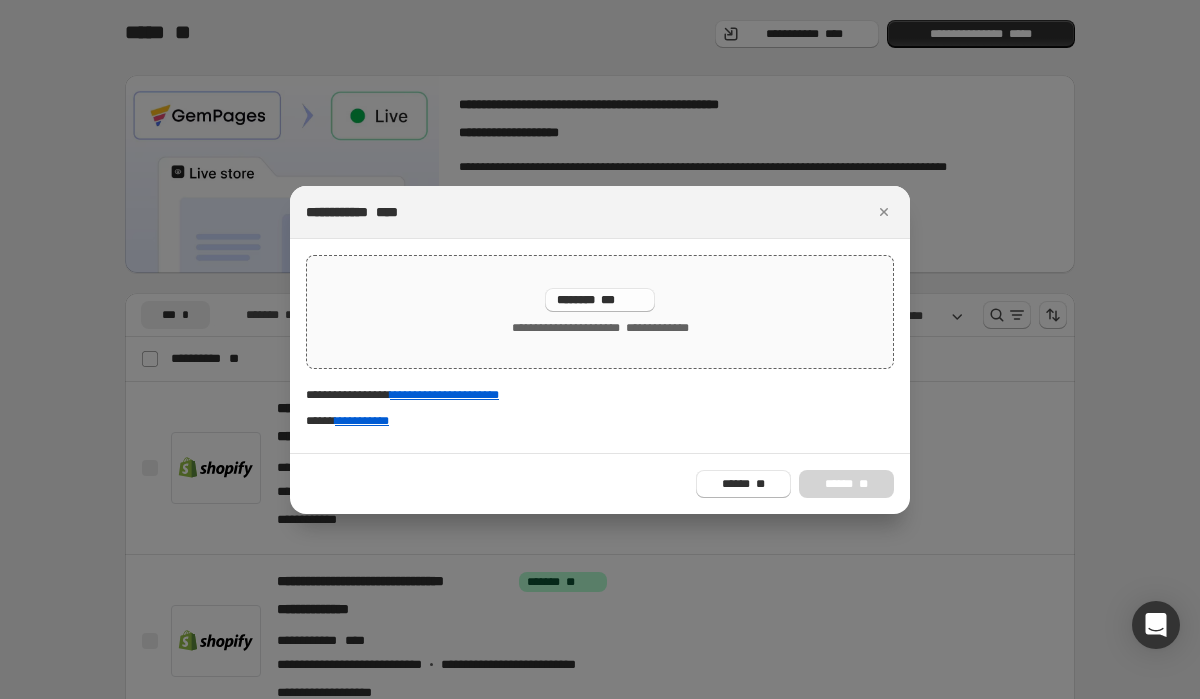 click on "********    ***" at bounding box center (600, 300) 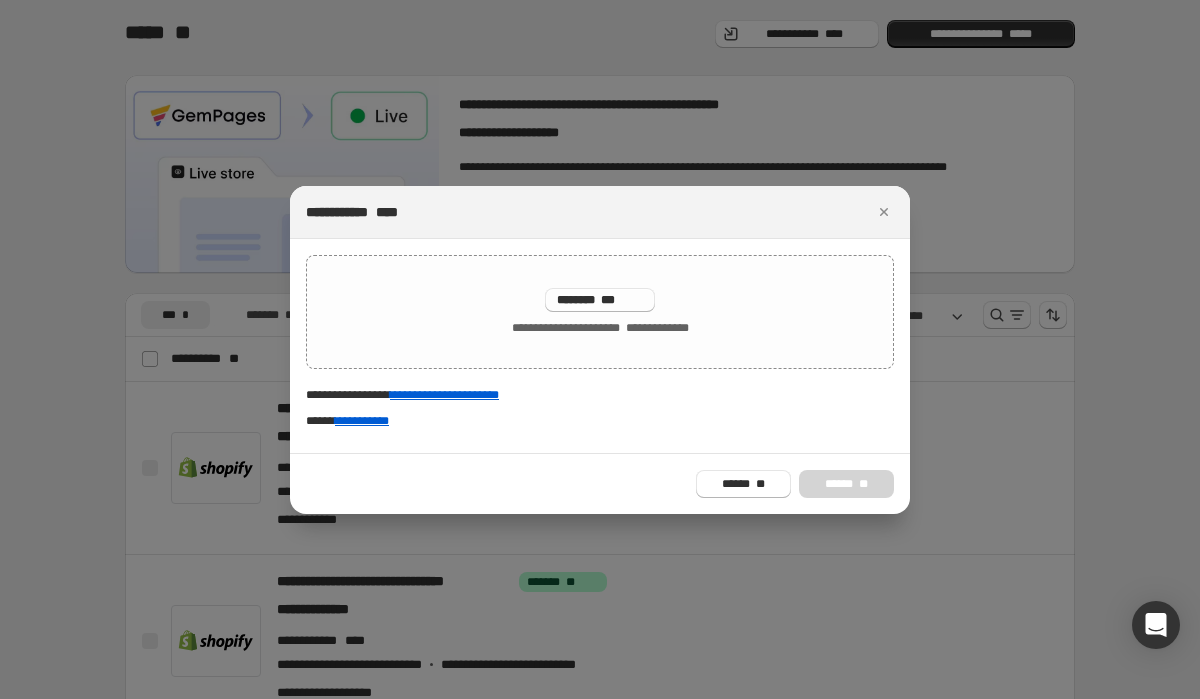 type on "**********" 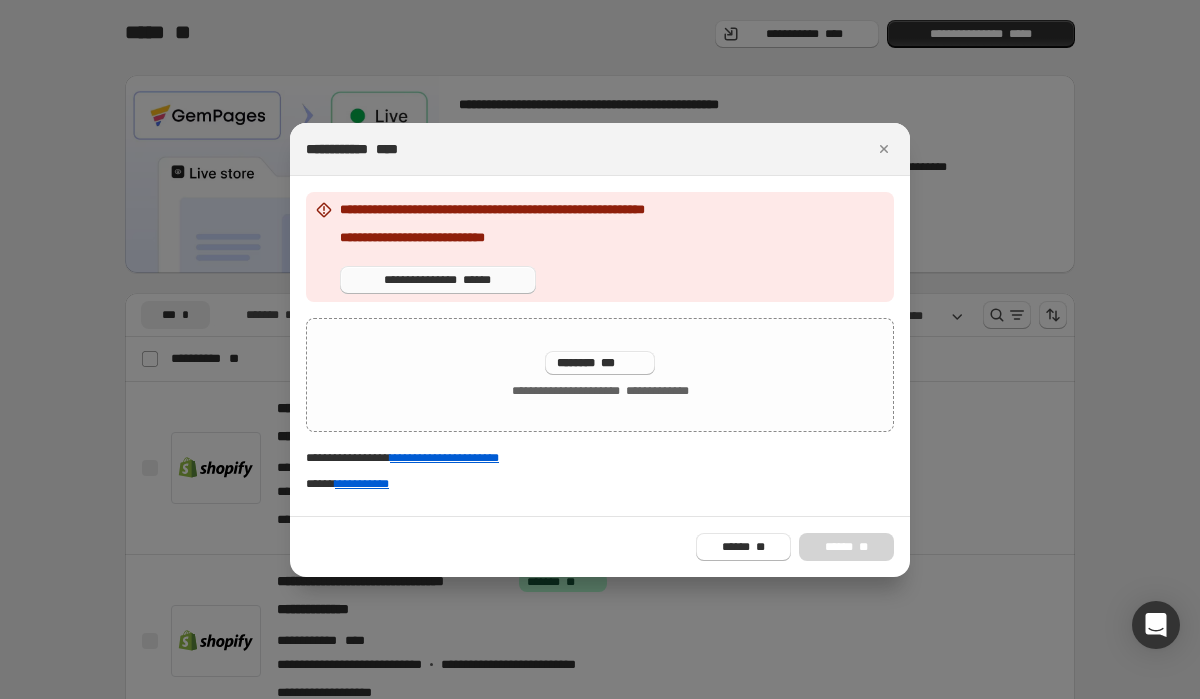 click on "******" at bounding box center (477, 280) 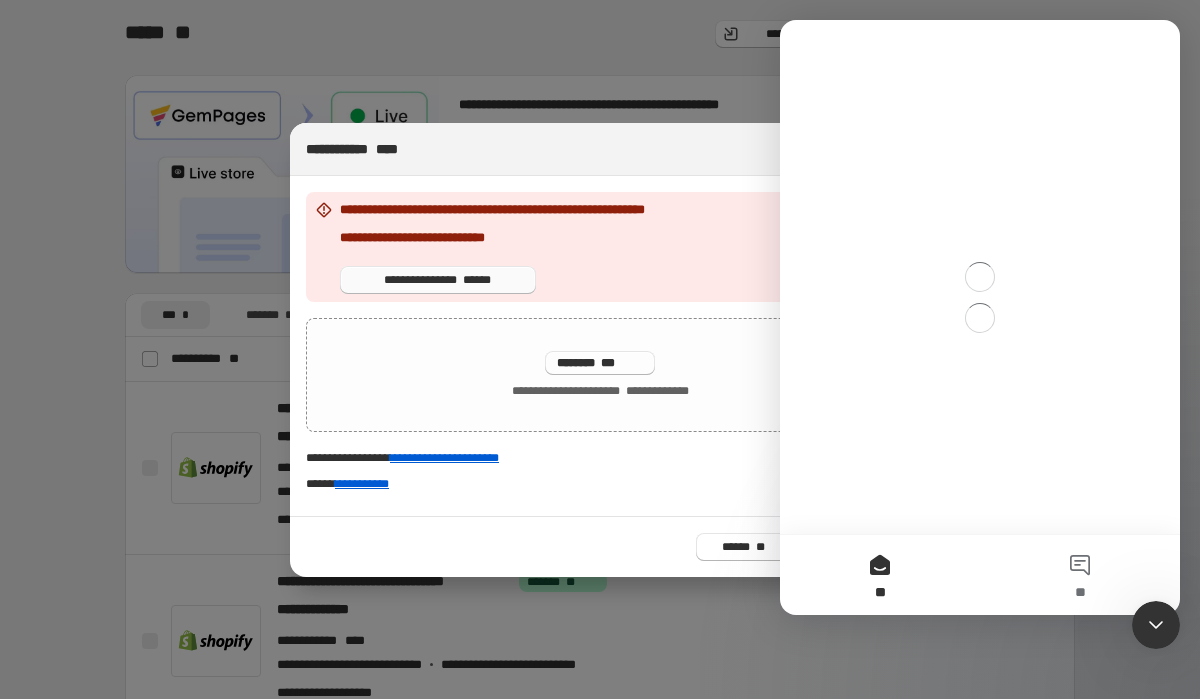 scroll, scrollTop: 0, scrollLeft: 0, axis: both 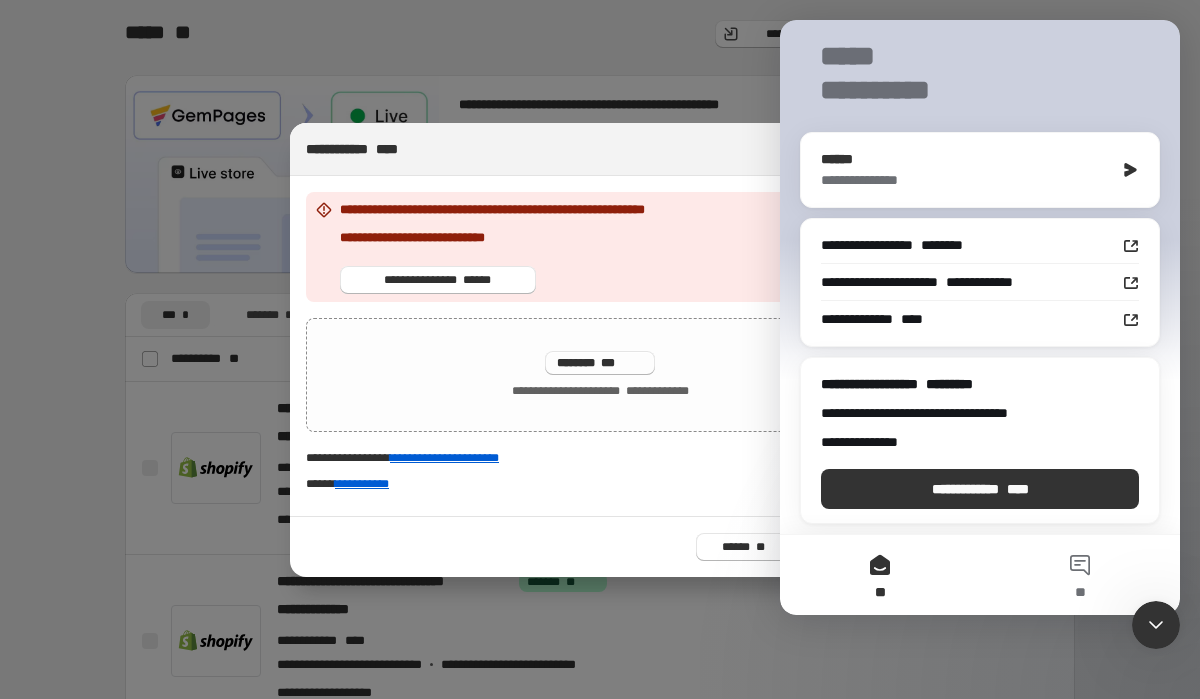 click 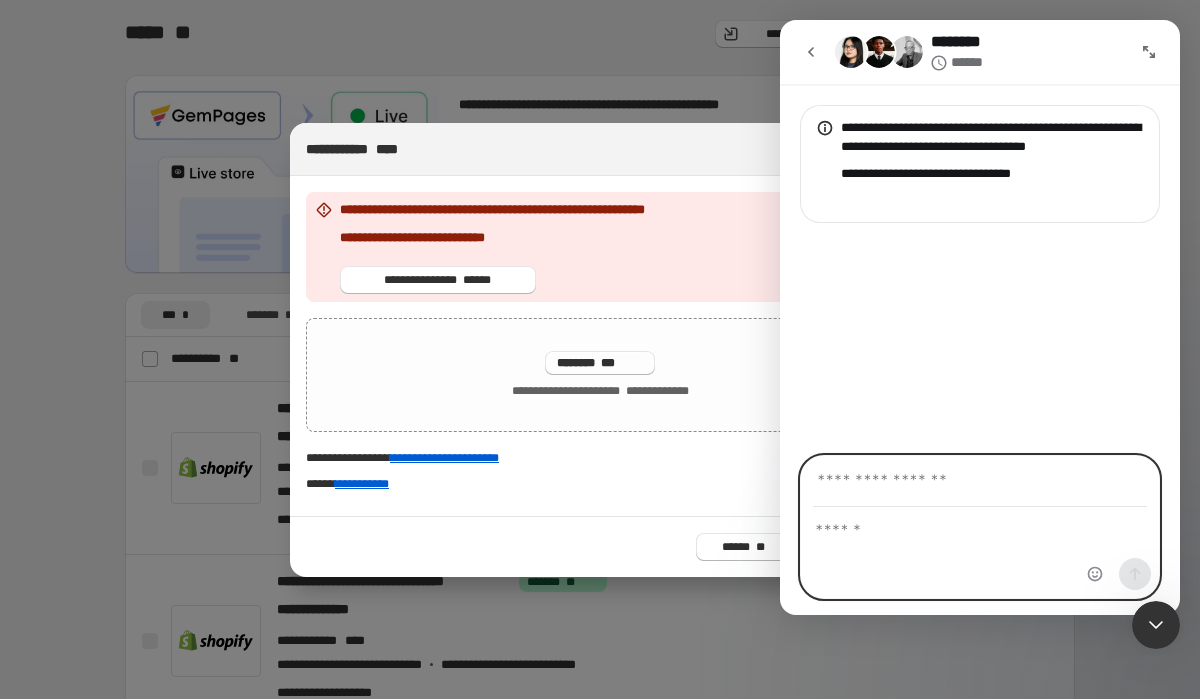 click at bounding box center [980, 525] 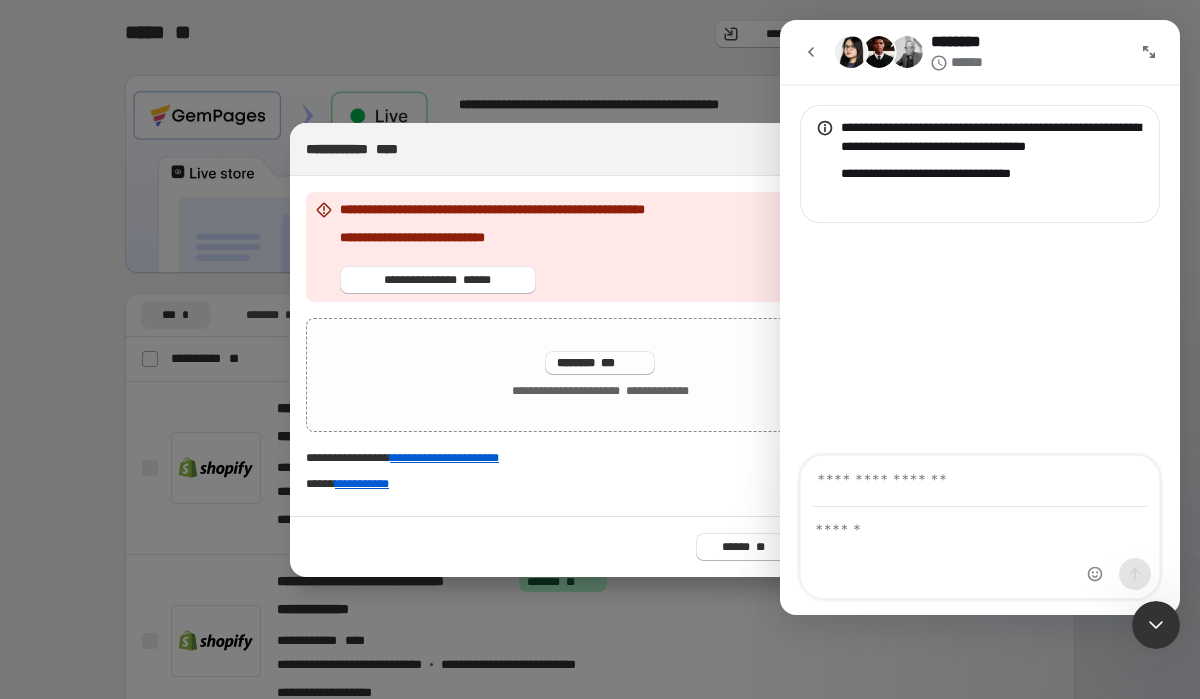 click 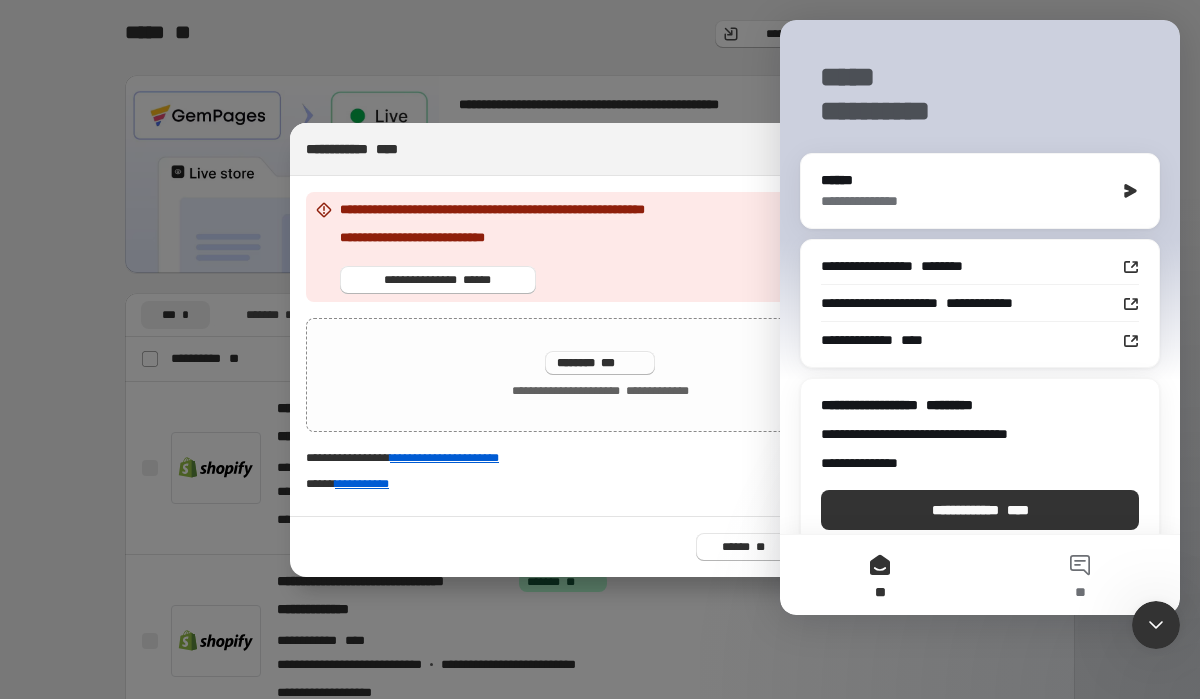 scroll, scrollTop: 123, scrollLeft: 0, axis: vertical 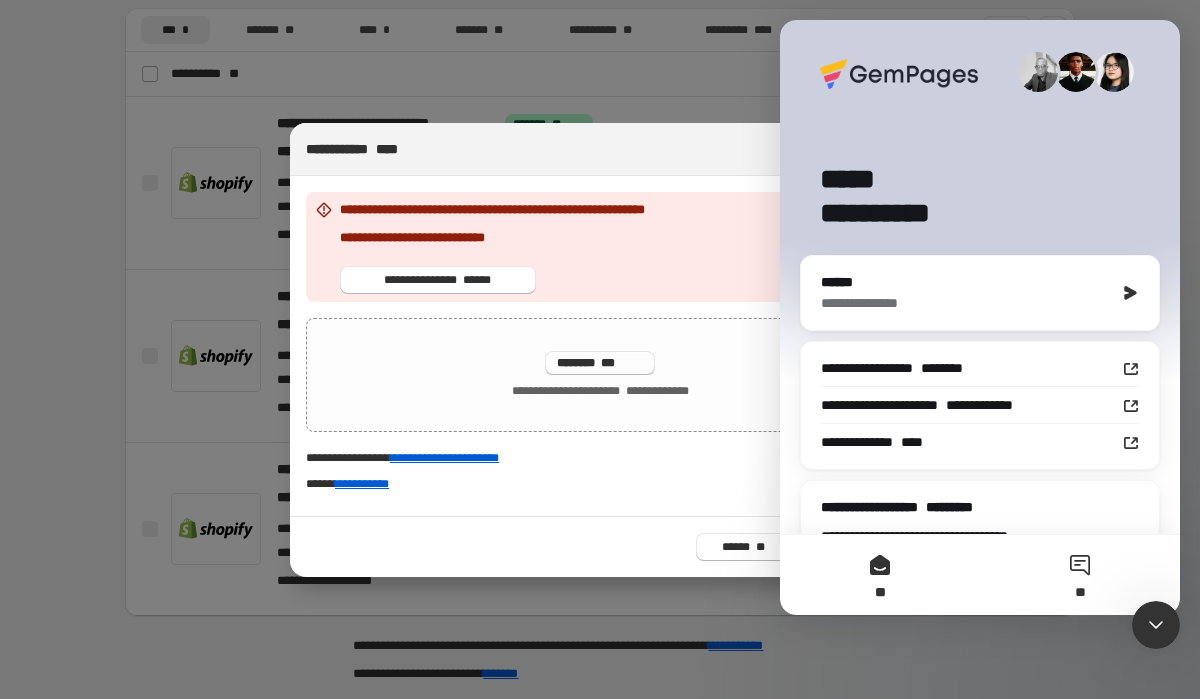 click on "**" at bounding box center [1080, 575] 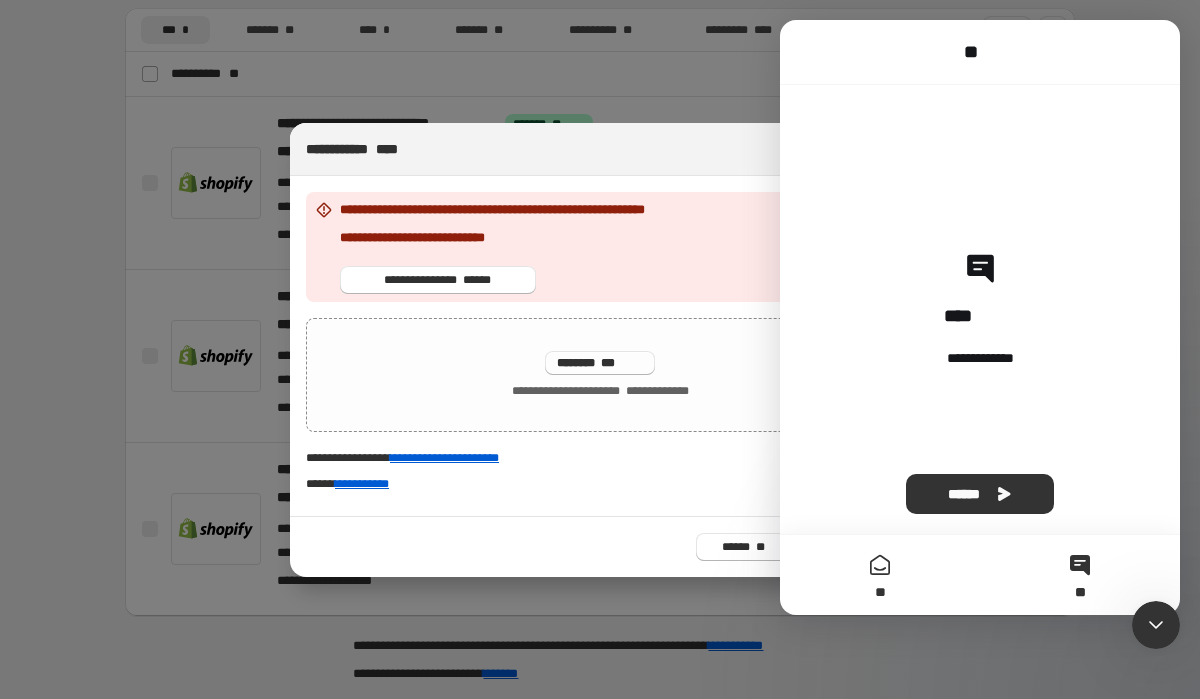 click on "**" at bounding box center [880, 575] 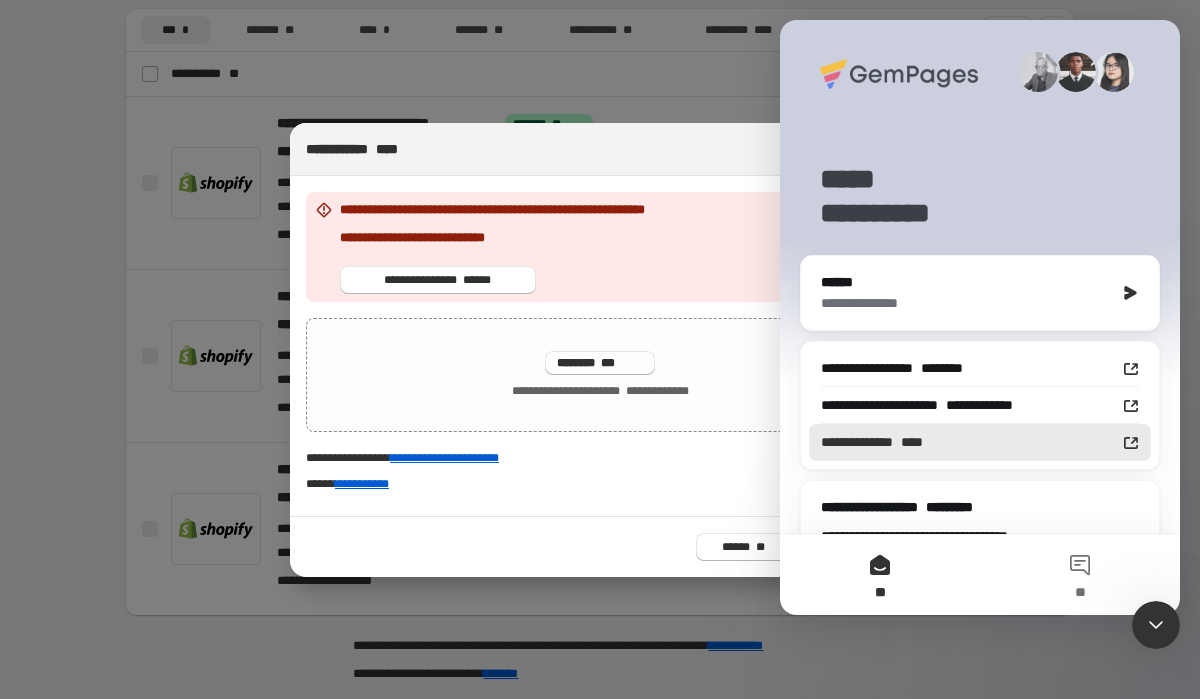 scroll, scrollTop: 123, scrollLeft: 0, axis: vertical 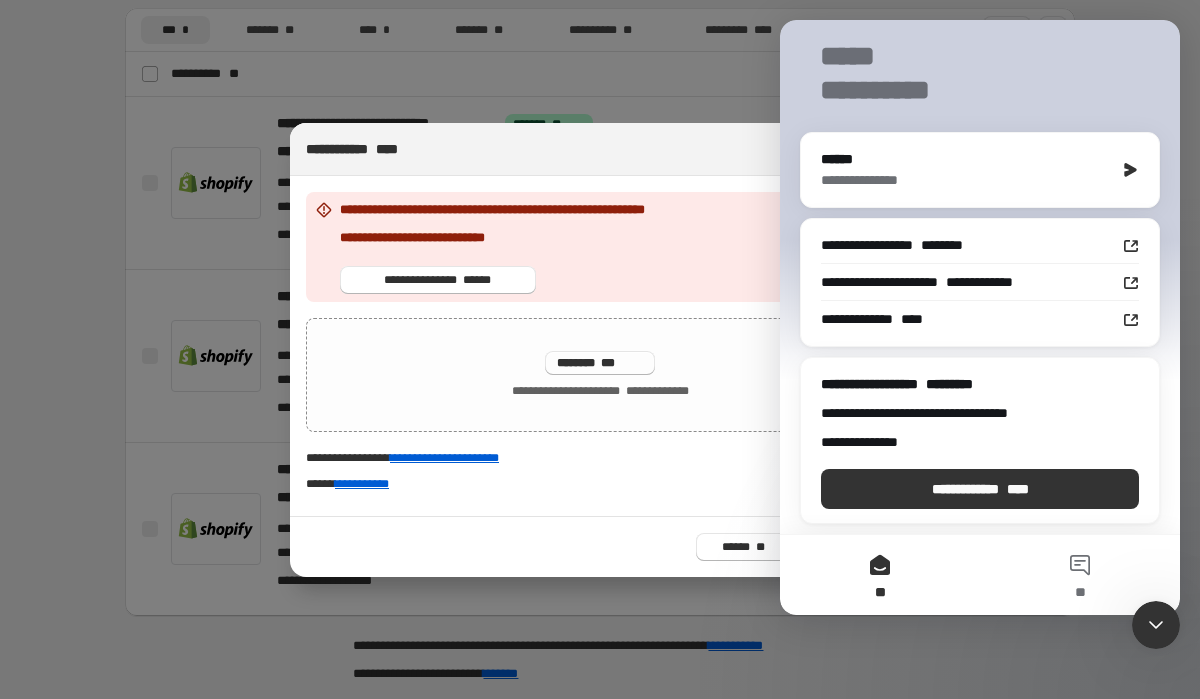 click at bounding box center [1156, 625] 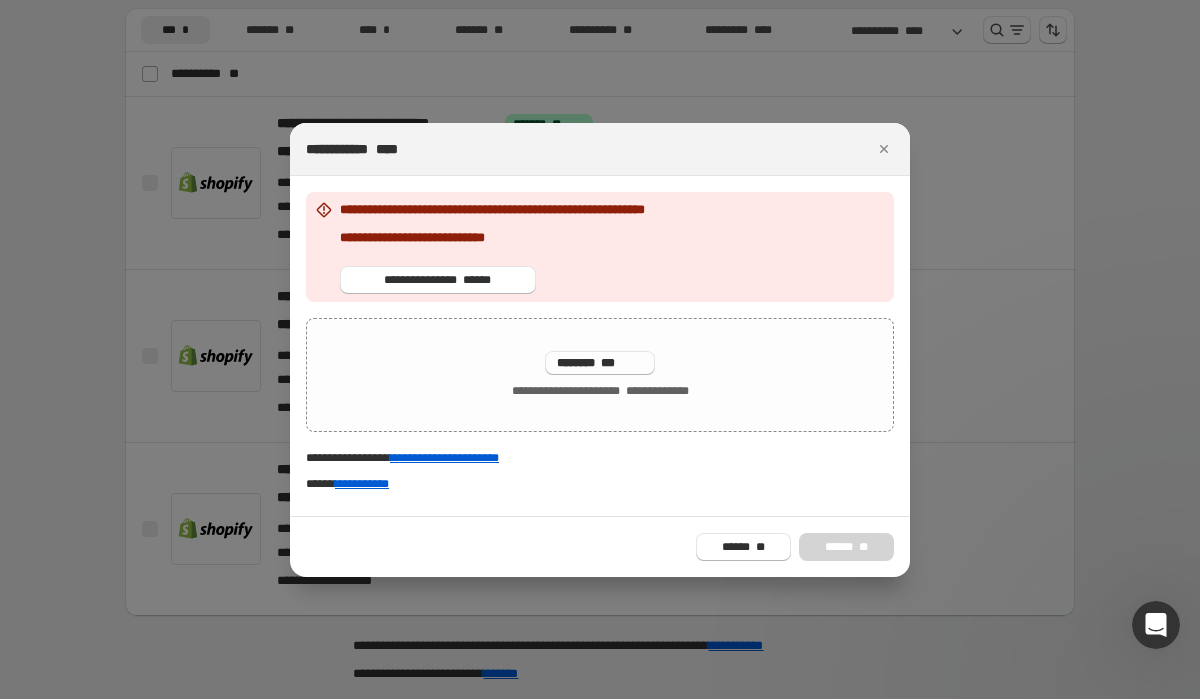 scroll, scrollTop: 0, scrollLeft: 0, axis: both 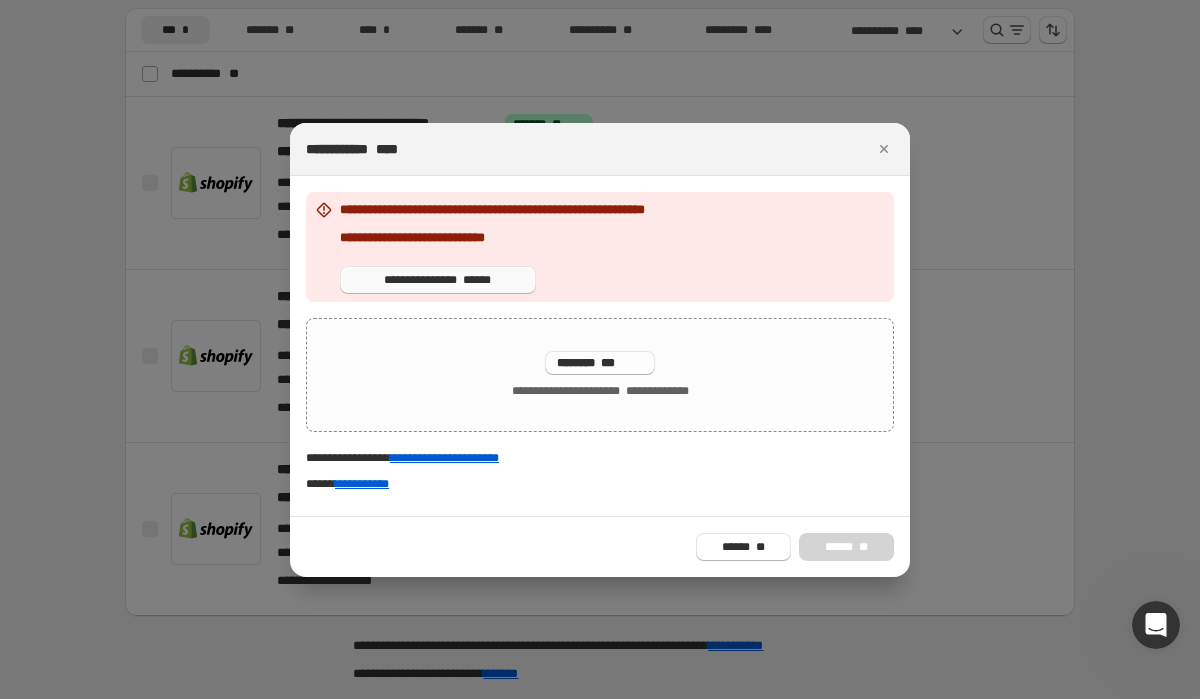 click on "******" at bounding box center [477, 280] 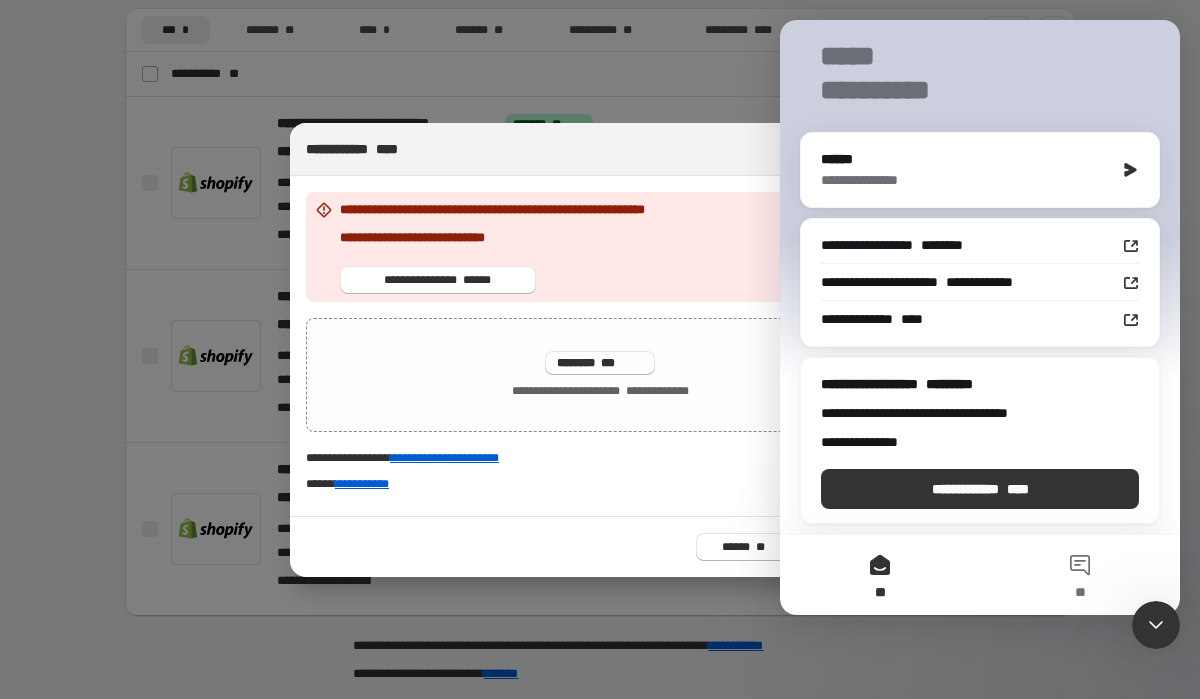 scroll, scrollTop: 0, scrollLeft: 0, axis: both 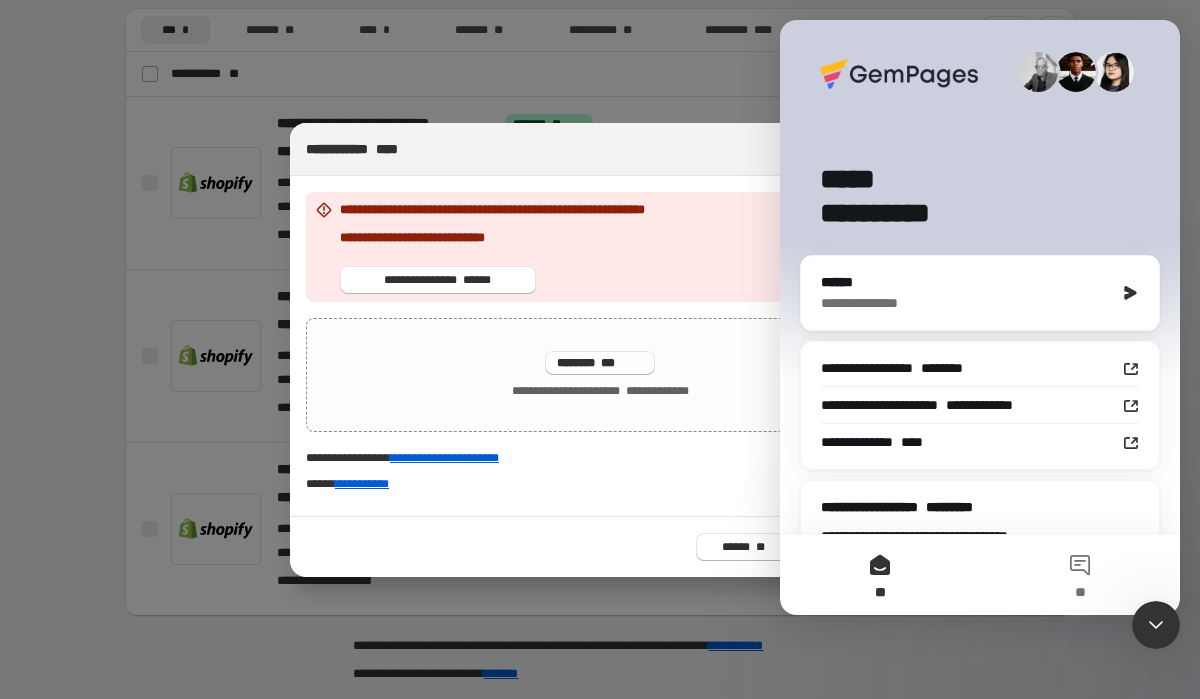 click on "**********" at bounding box center [600, 149] 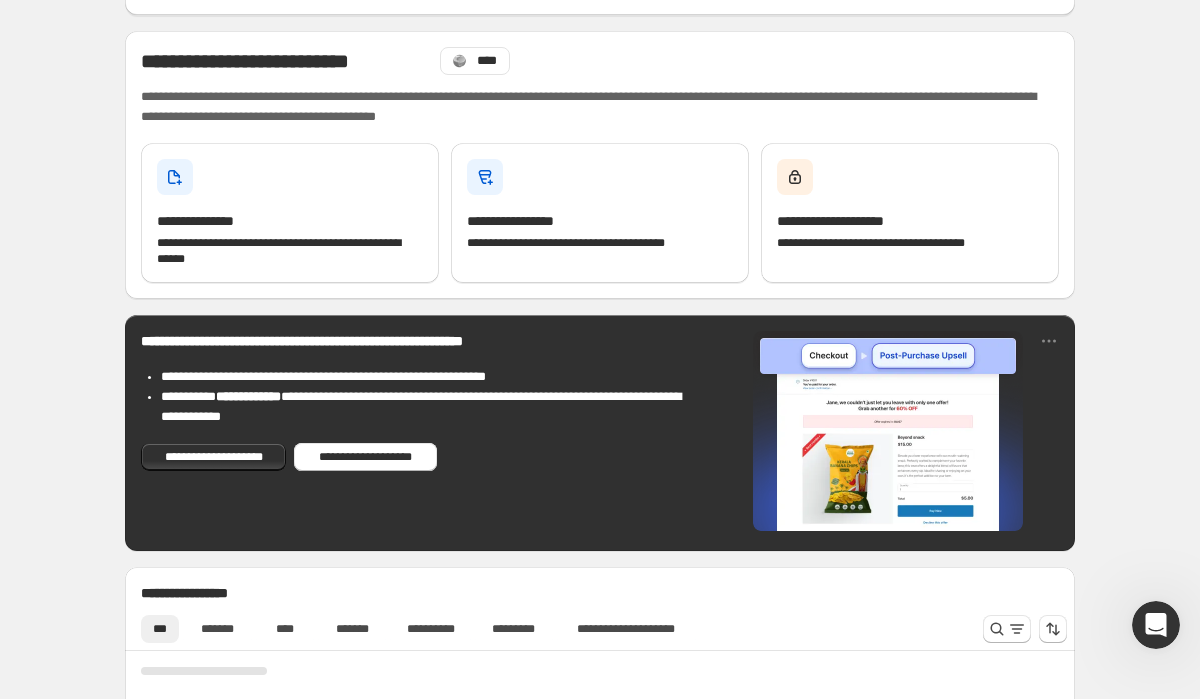 scroll, scrollTop: 0, scrollLeft: 0, axis: both 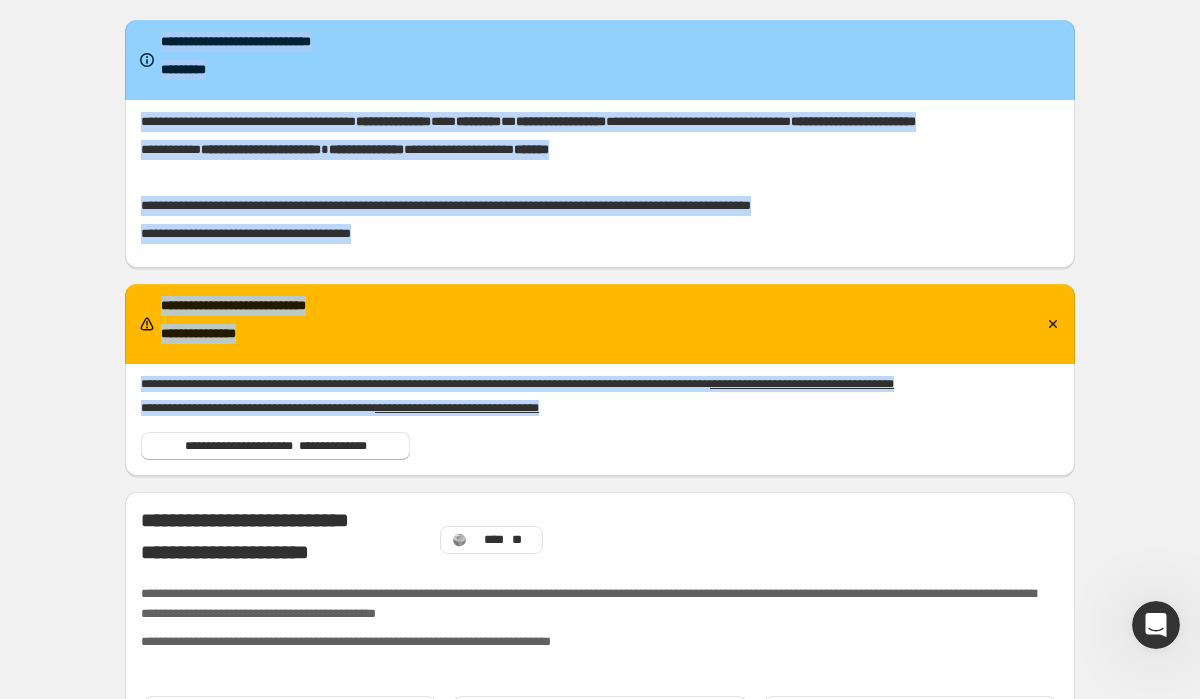 drag, startPoint x: 145, startPoint y: 71, endPoint x: 625, endPoint y: 411, distance: 588.21765 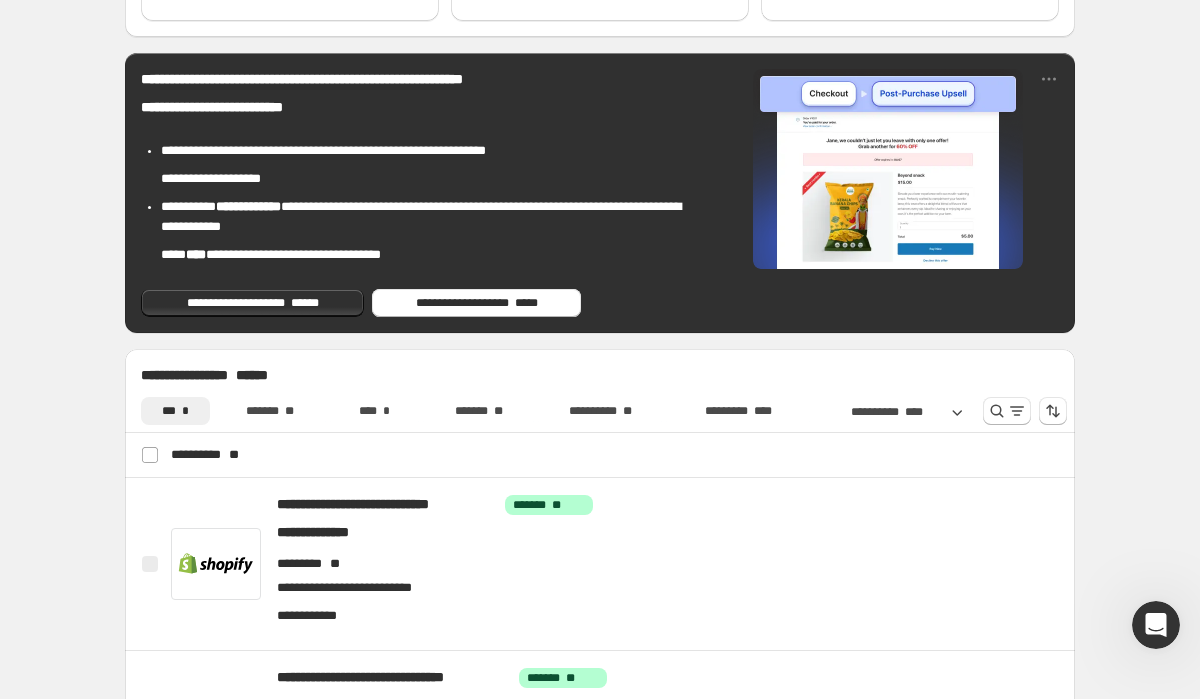 scroll, scrollTop: 848, scrollLeft: 0, axis: vertical 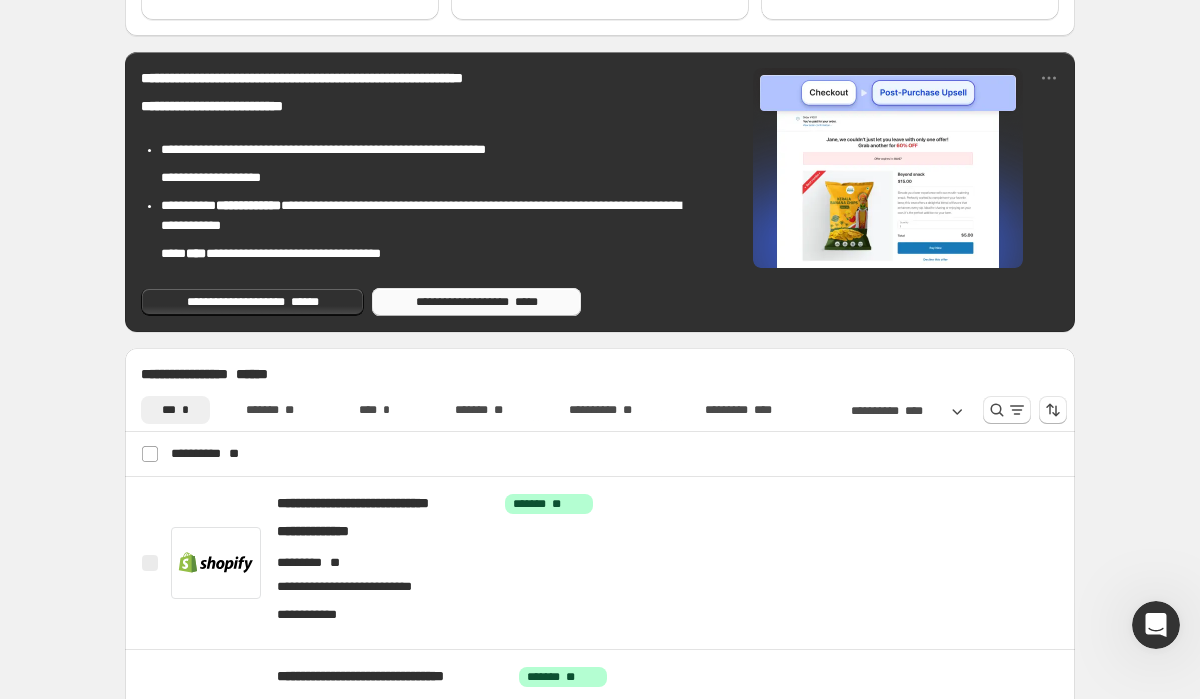 click on "**********" at bounding box center [476, 302] 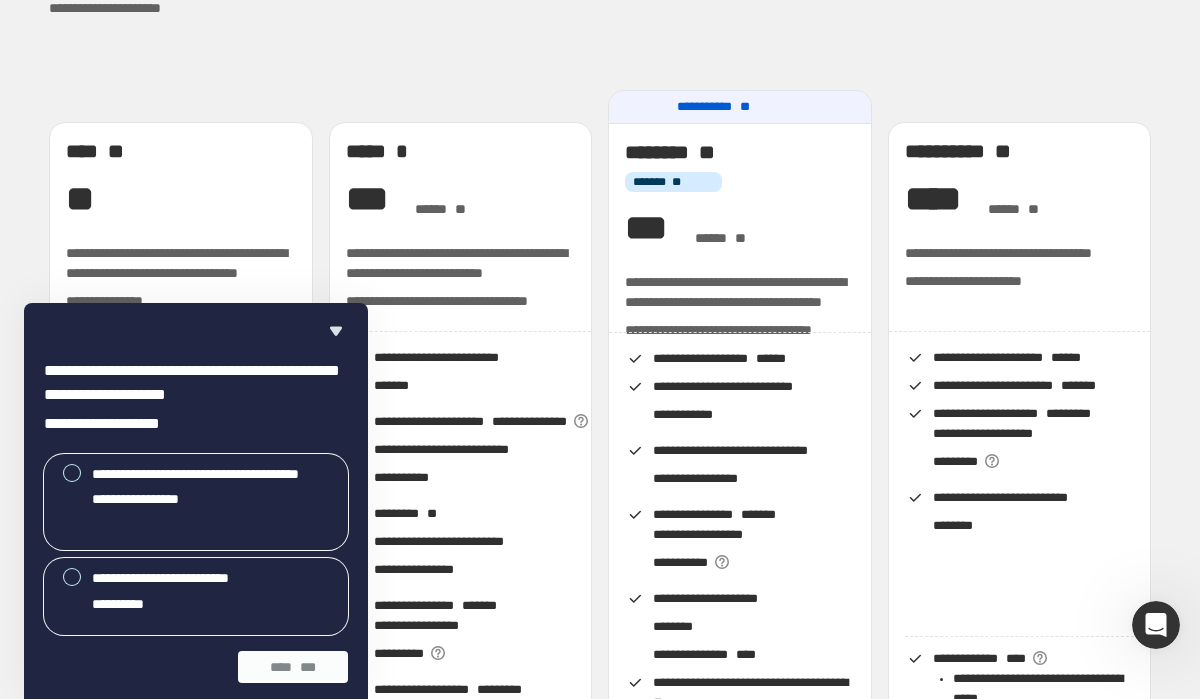 scroll, scrollTop: 197, scrollLeft: 0, axis: vertical 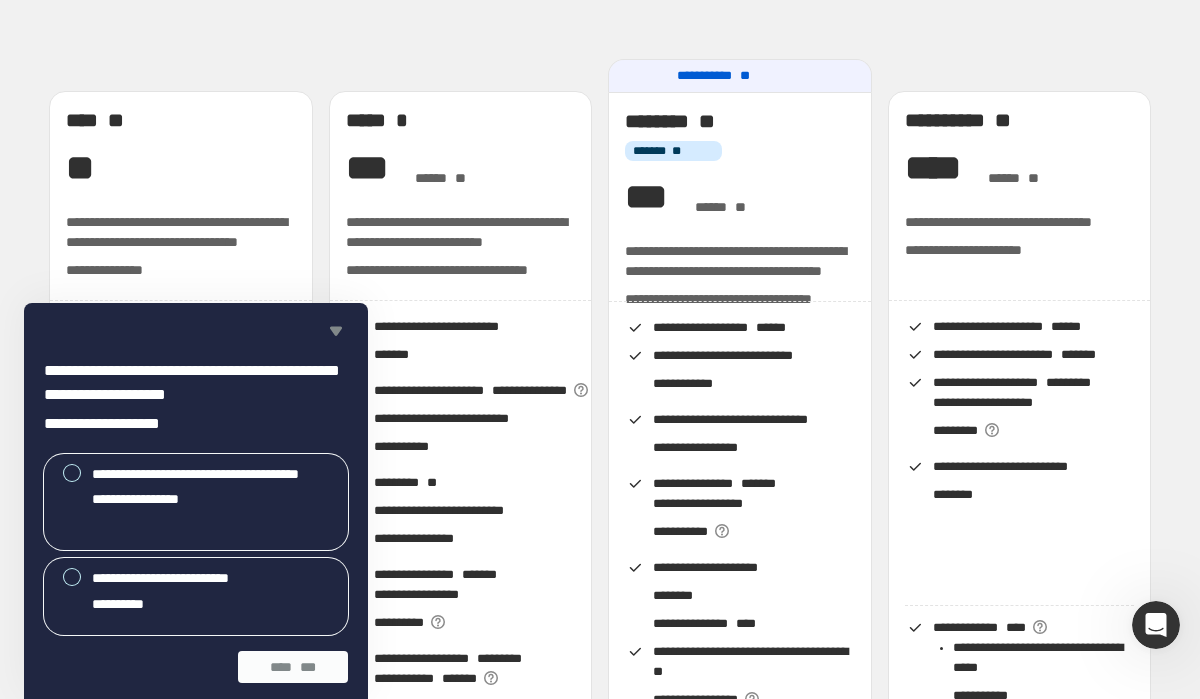 click 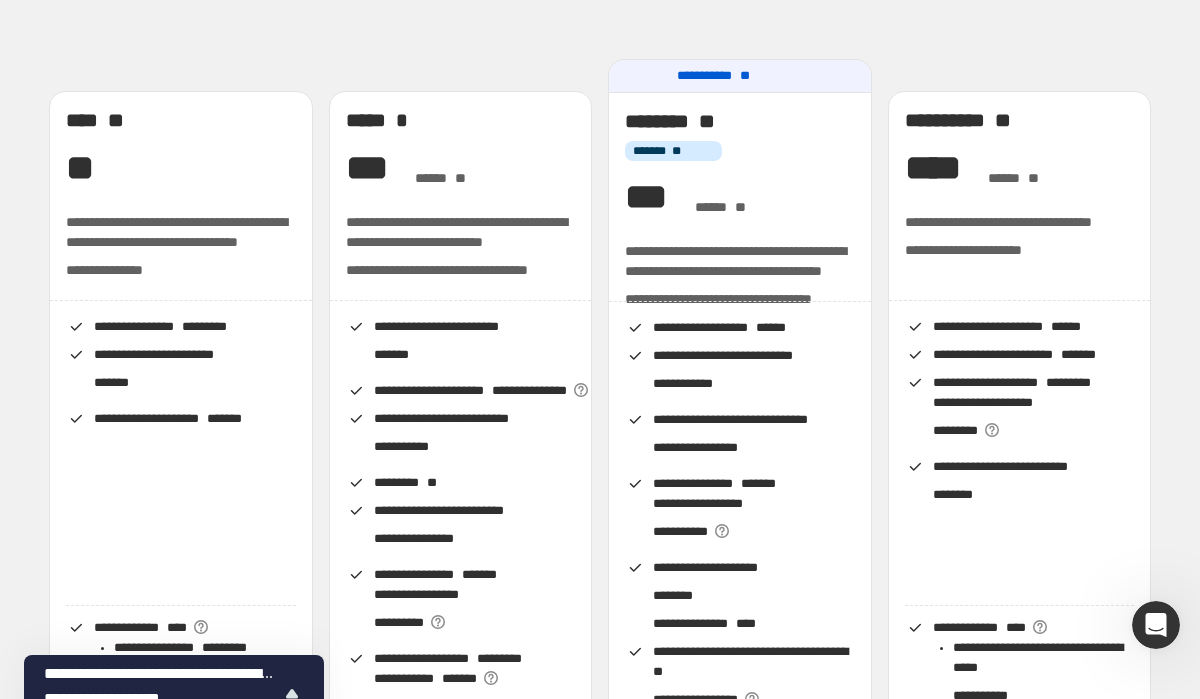 click on "**********" at bounding box center [740, 233] 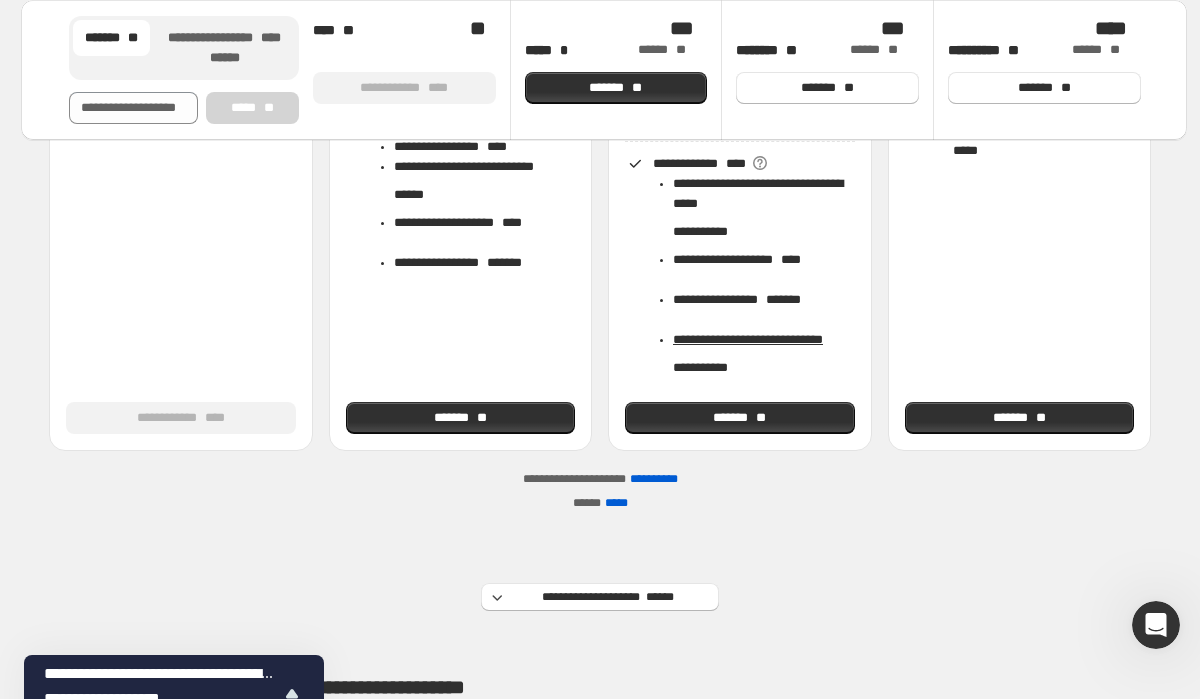 scroll, scrollTop: 881, scrollLeft: 0, axis: vertical 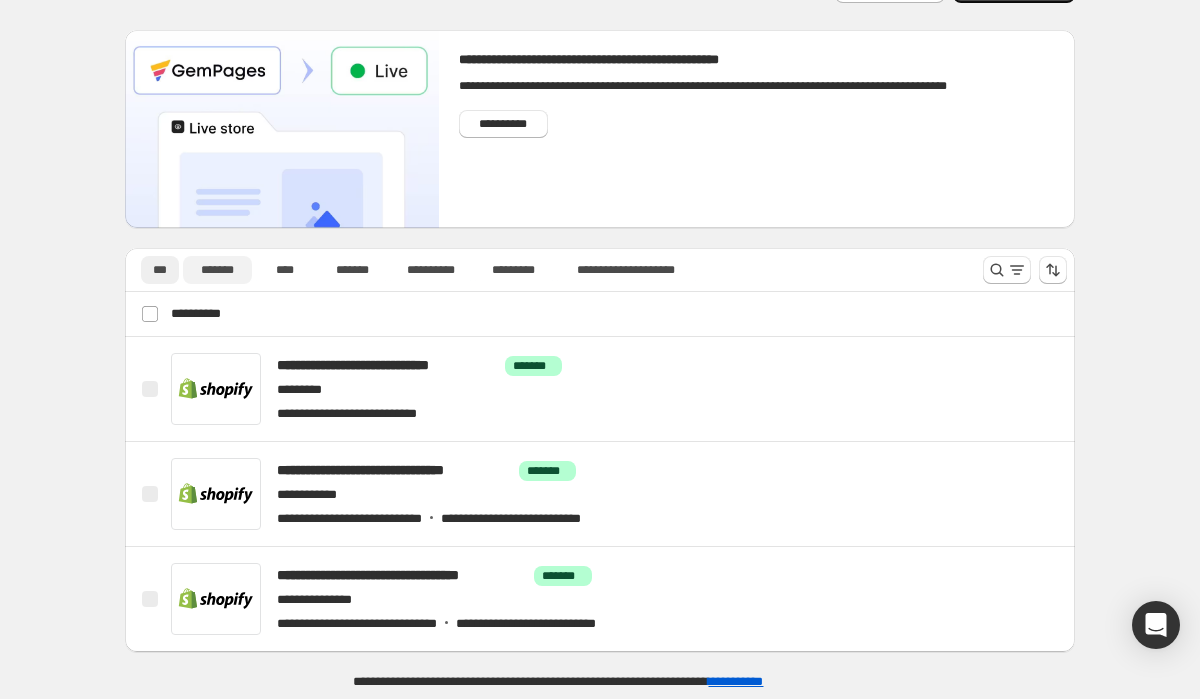 click on "*******" at bounding box center (217, 270) 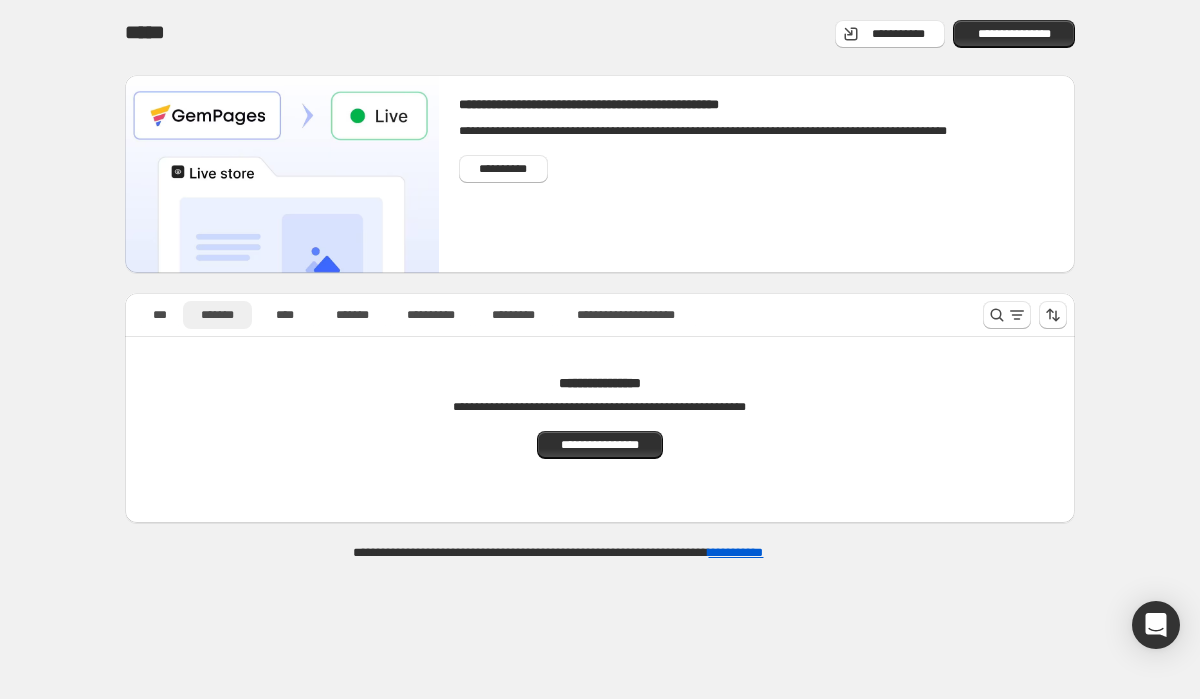 scroll, scrollTop: 0, scrollLeft: 0, axis: both 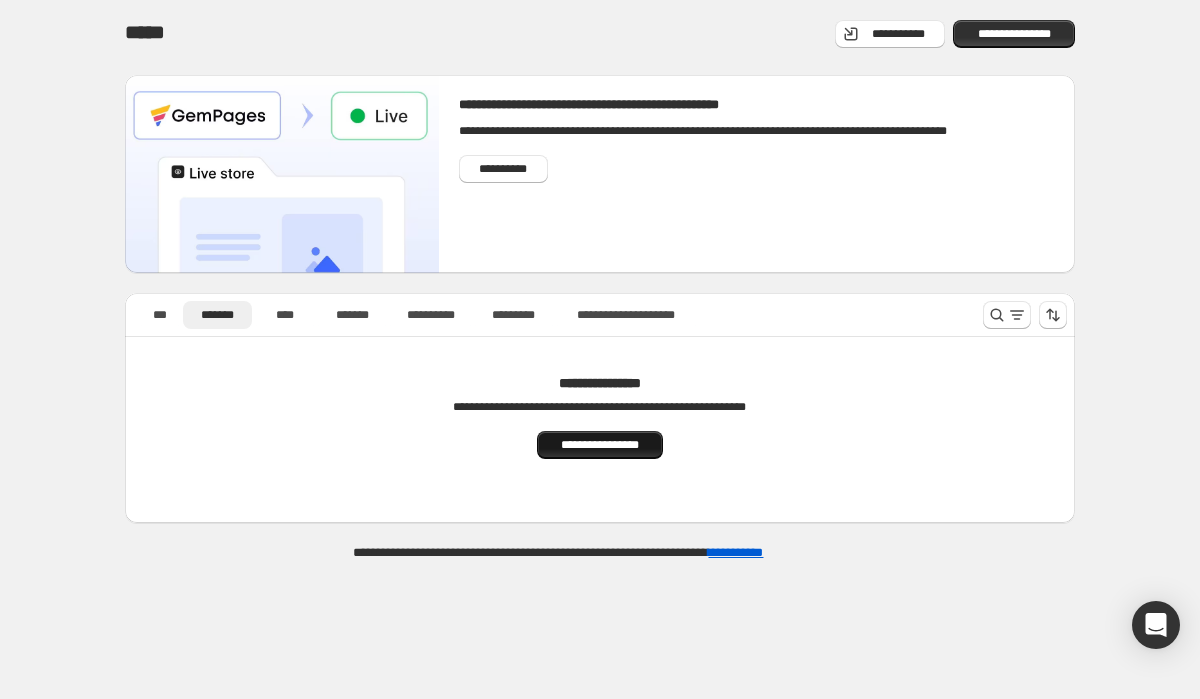 click on "**********" at bounding box center (599, 445) 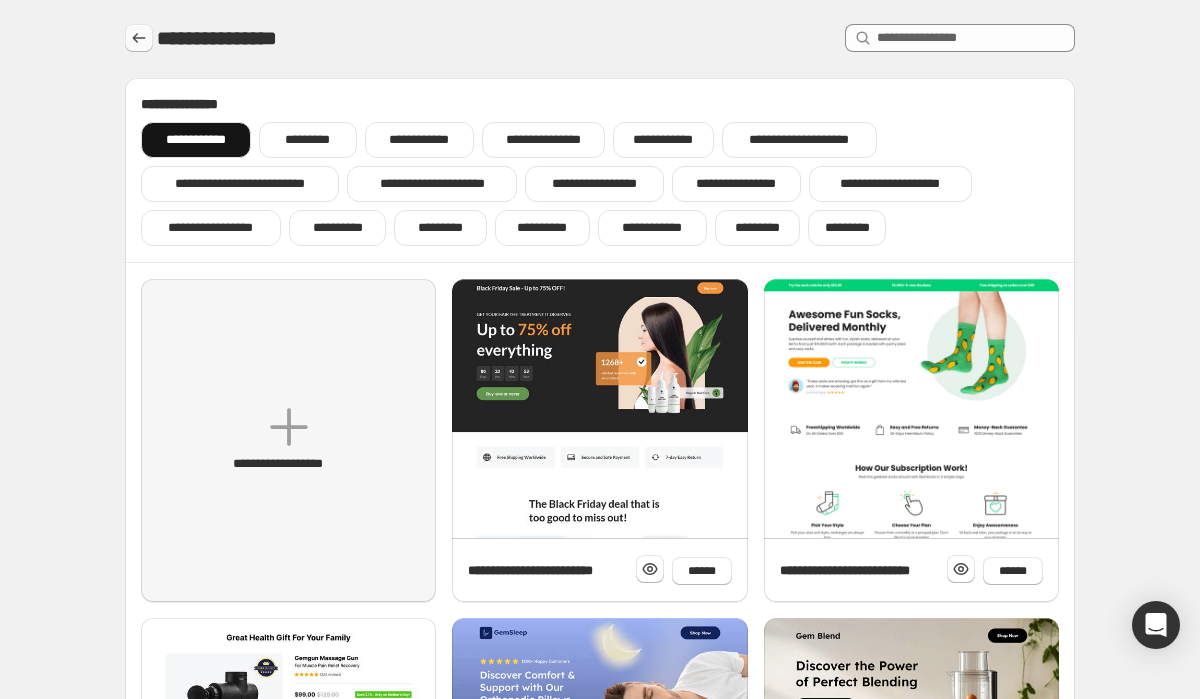 click at bounding box center (139, 38) 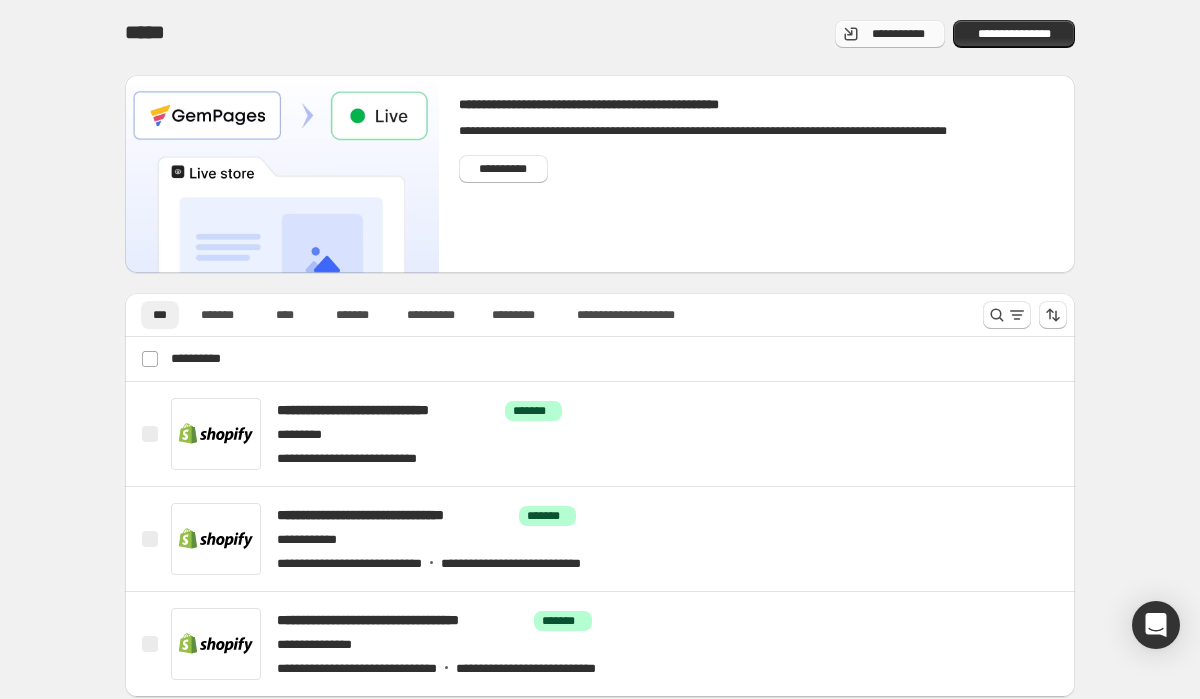click on "**********" at bounding box center (890, 34) 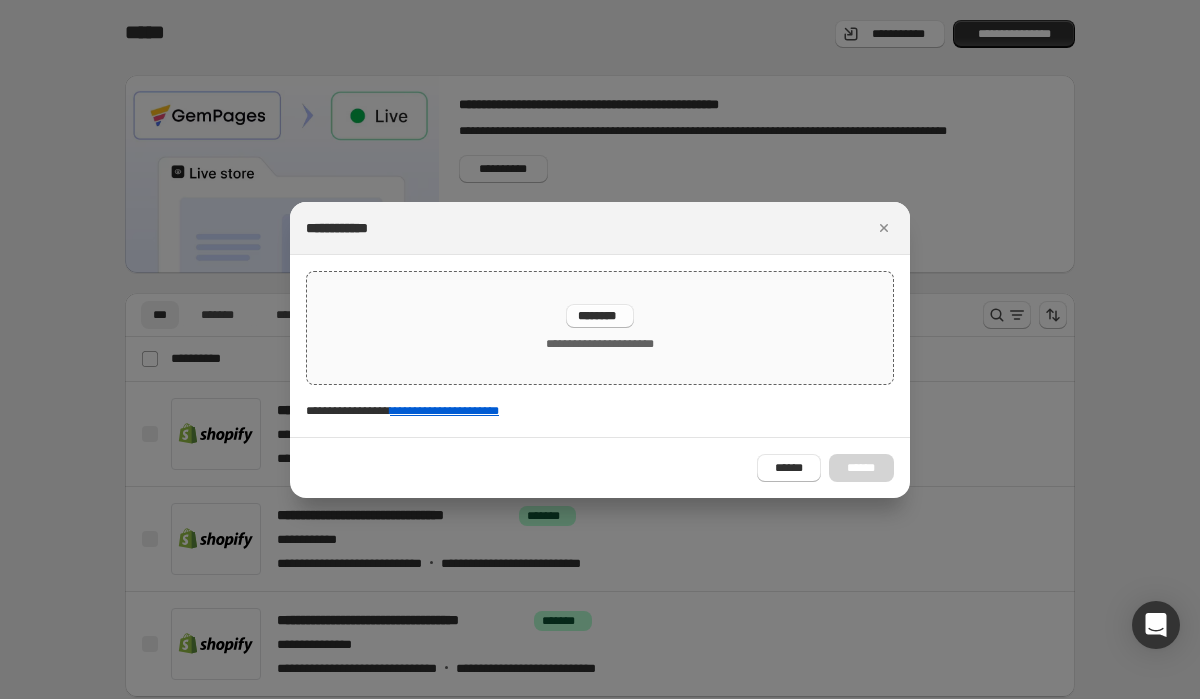 click on "********" at bounding box center (600, 316) 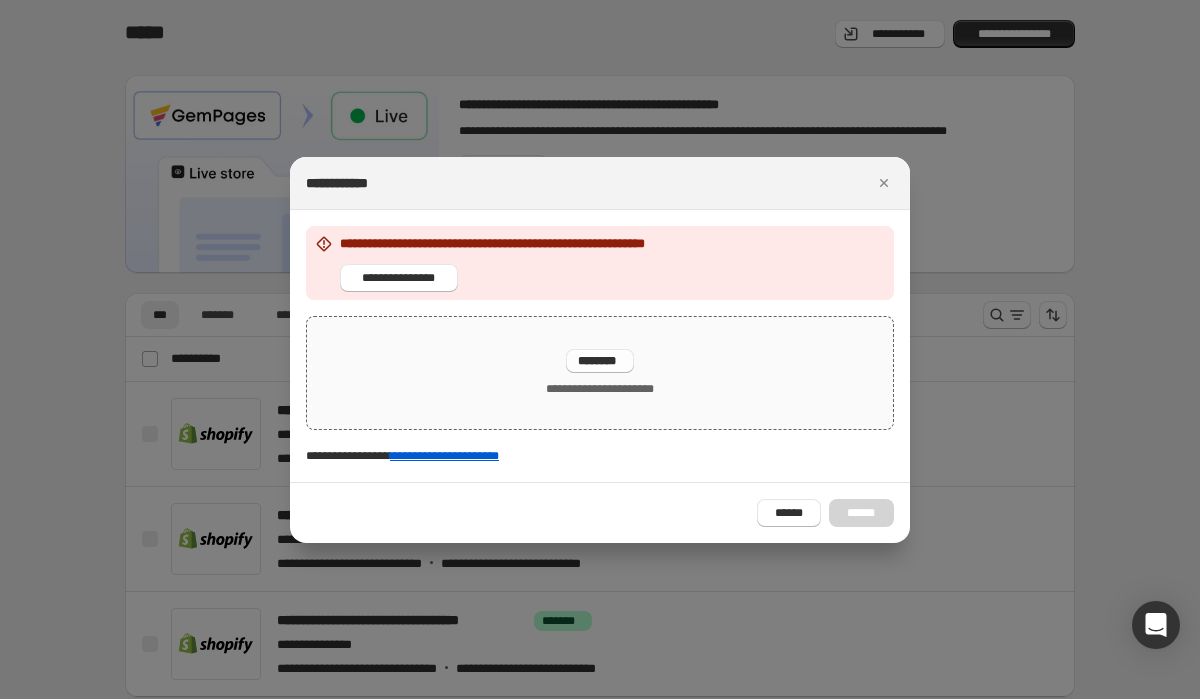 click on "**********" at bounding box center [600, 373] 